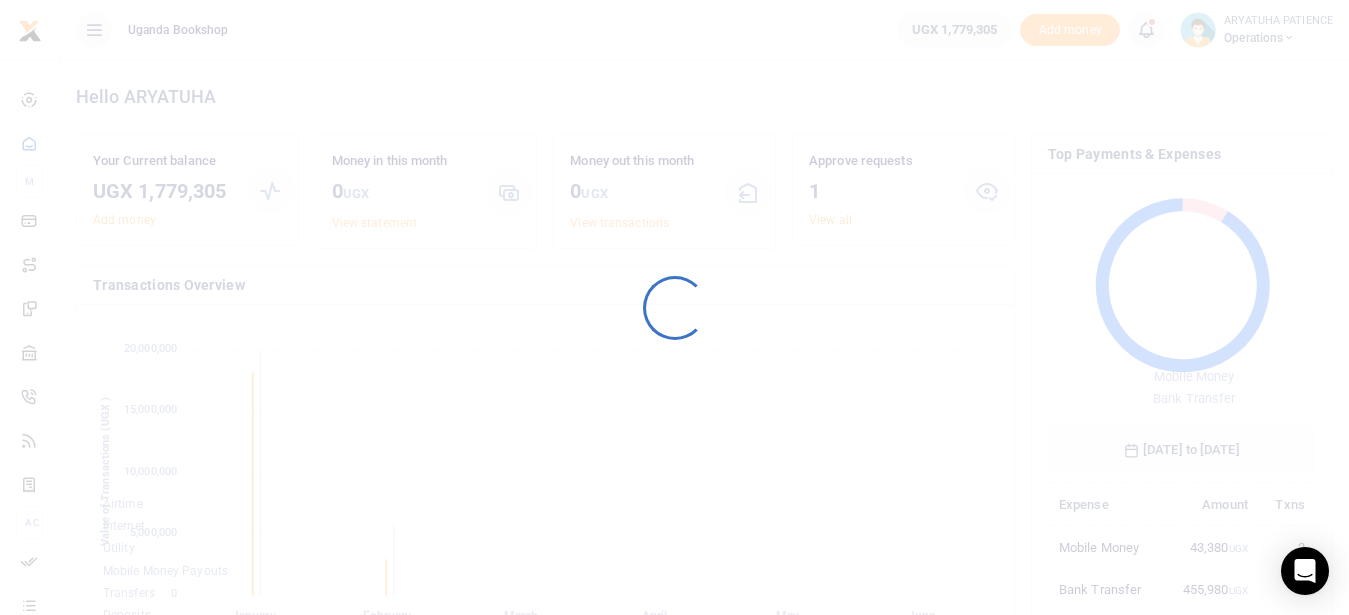 scroll, scrollTop: 0, scrollLeft: 0, axis: both 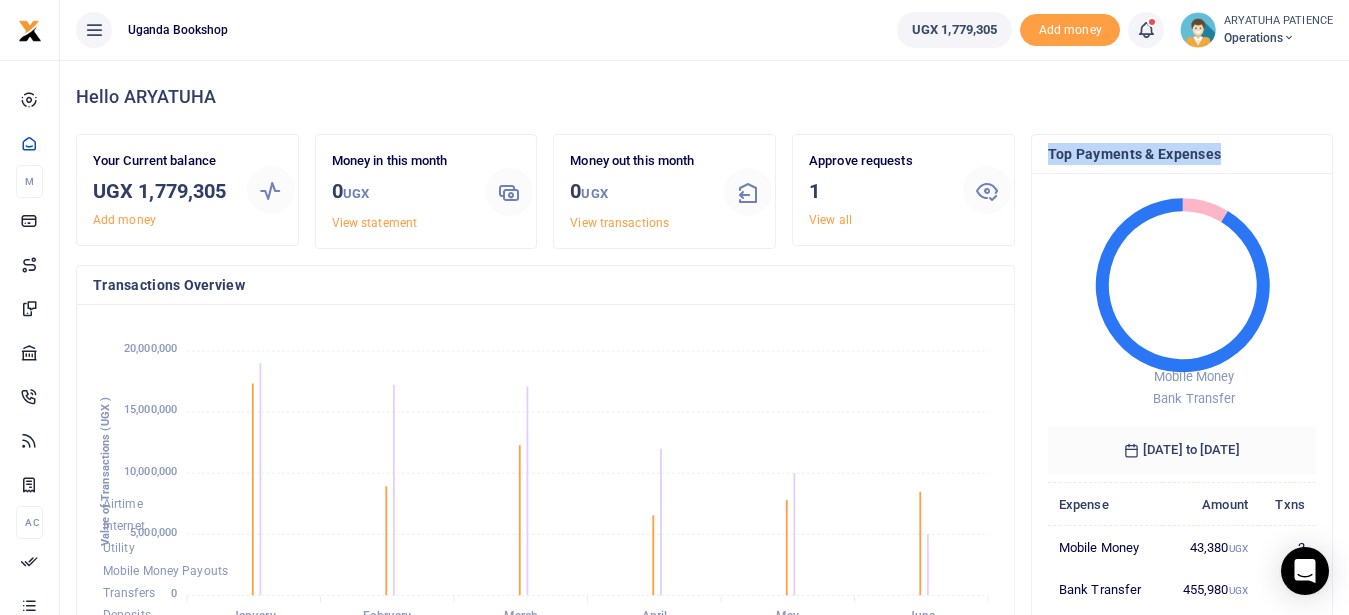 drag, startPoint x: 1348, startPoint y: 152, endPoint x: 1355, endPoint y: 181, distance: 29.832869 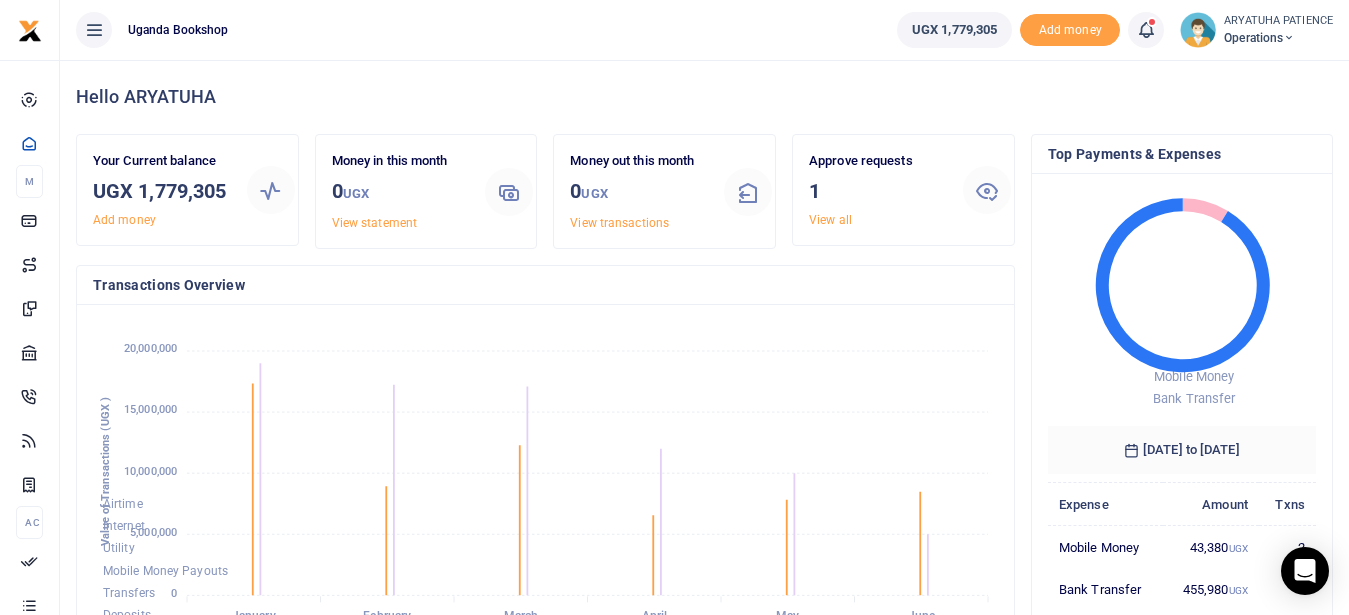 click on "Airtime Internet Utility Mobile Money Payouts Transfers Deposits Cards January January February February March March April April May May June June 20,000,000 15,000,000 10,000,000 5,000,000 0 Value of Transactions (UGX )" at bounding box center (545, 486) 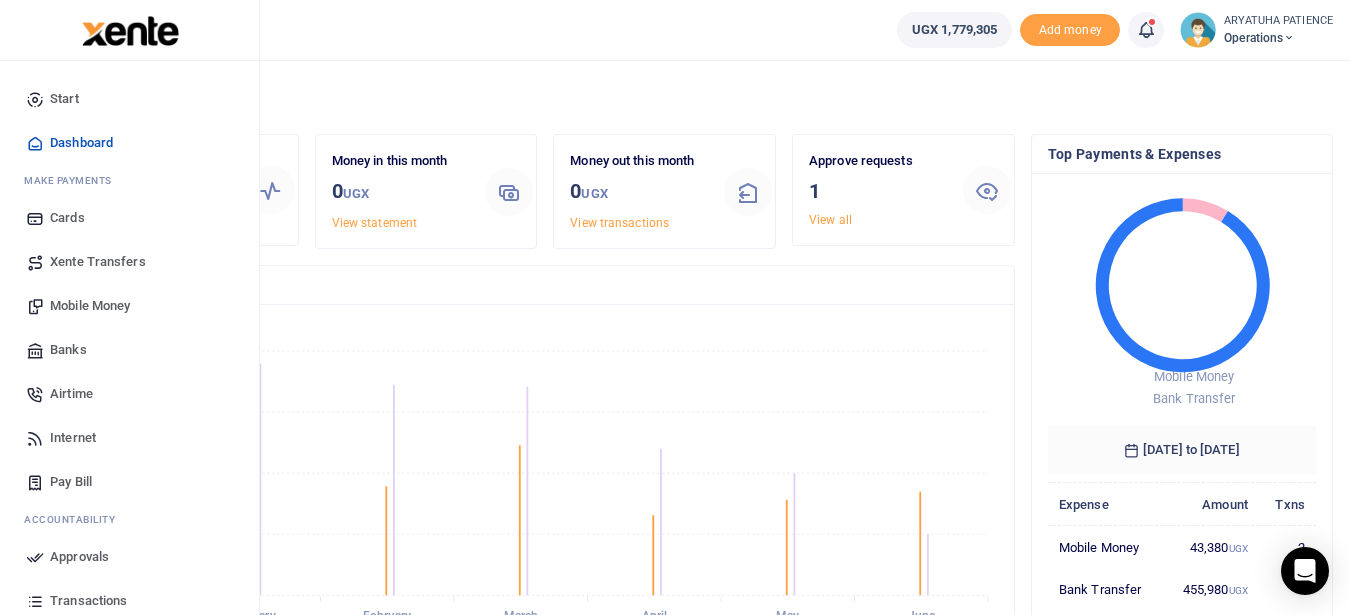 click on "Mobile Money" at bounding box center [90, 306] 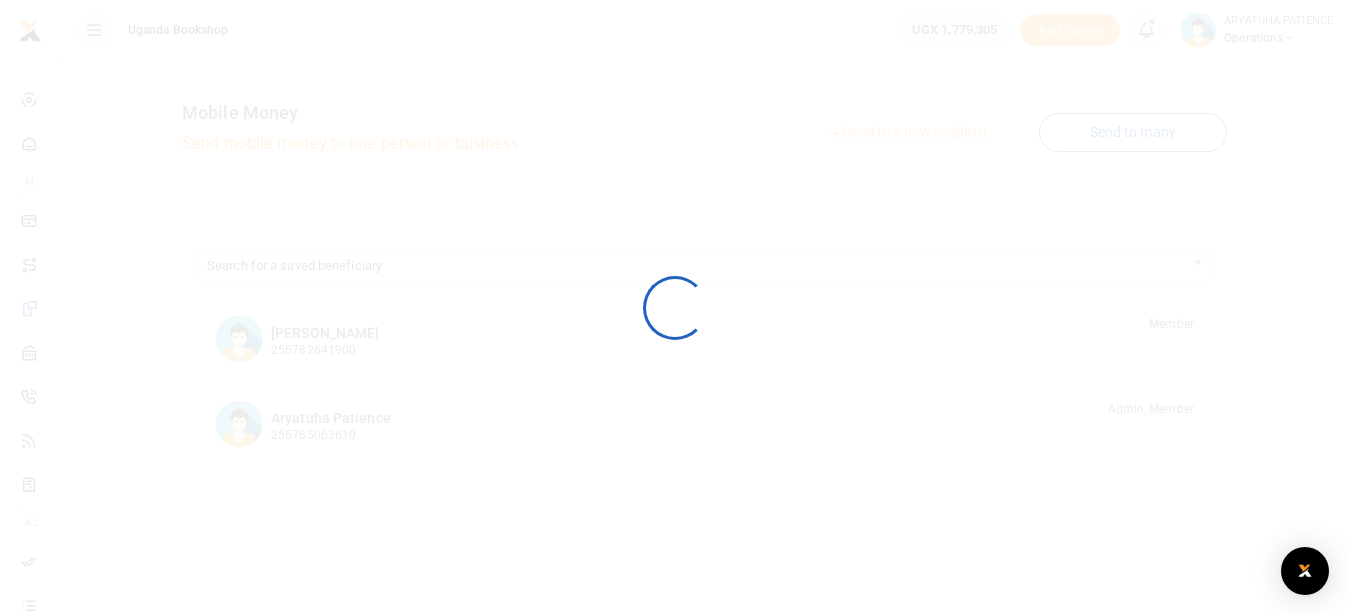 scroll, scrollTop: 0, scrollLeft: 0, axis: both 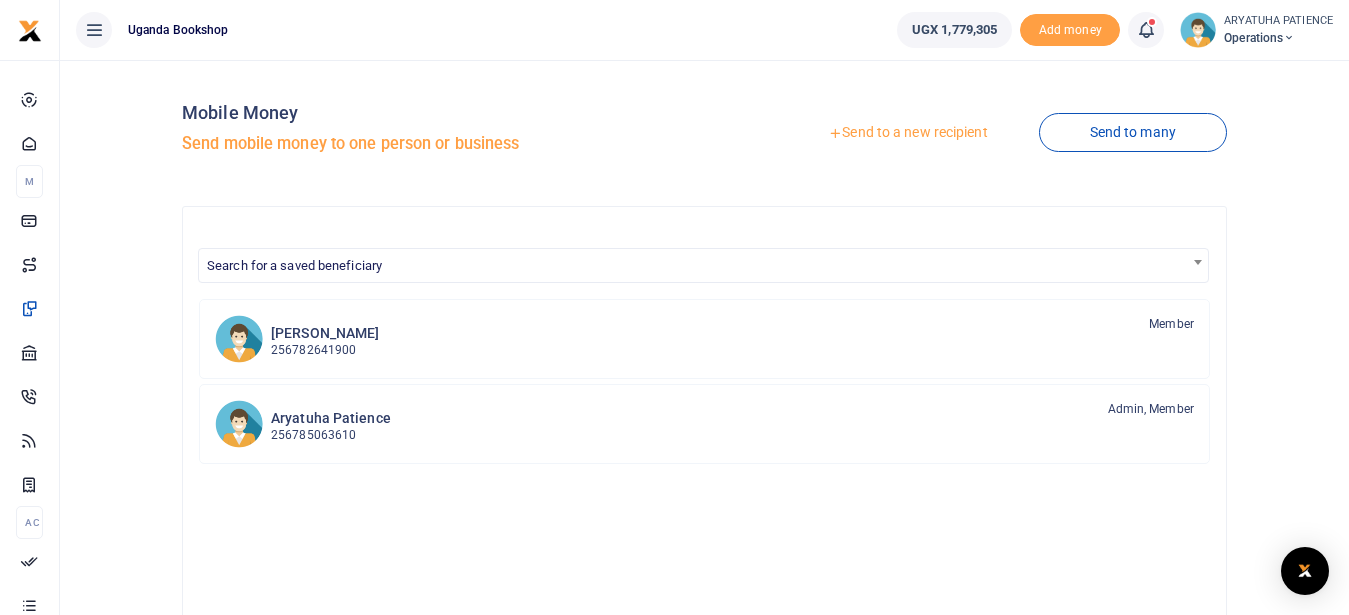 click on "Send to a new recipient" at bounding box center (907, 133) 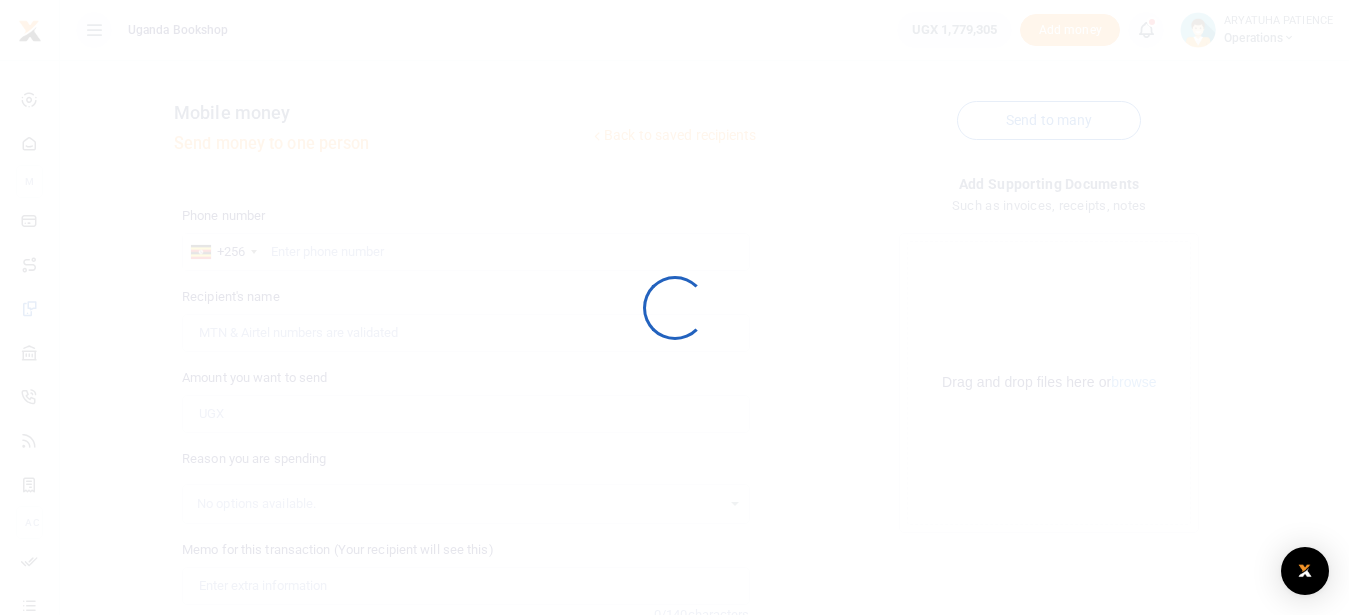 scroll, scrollTop: 0, scrollLeft: 0, axis: both 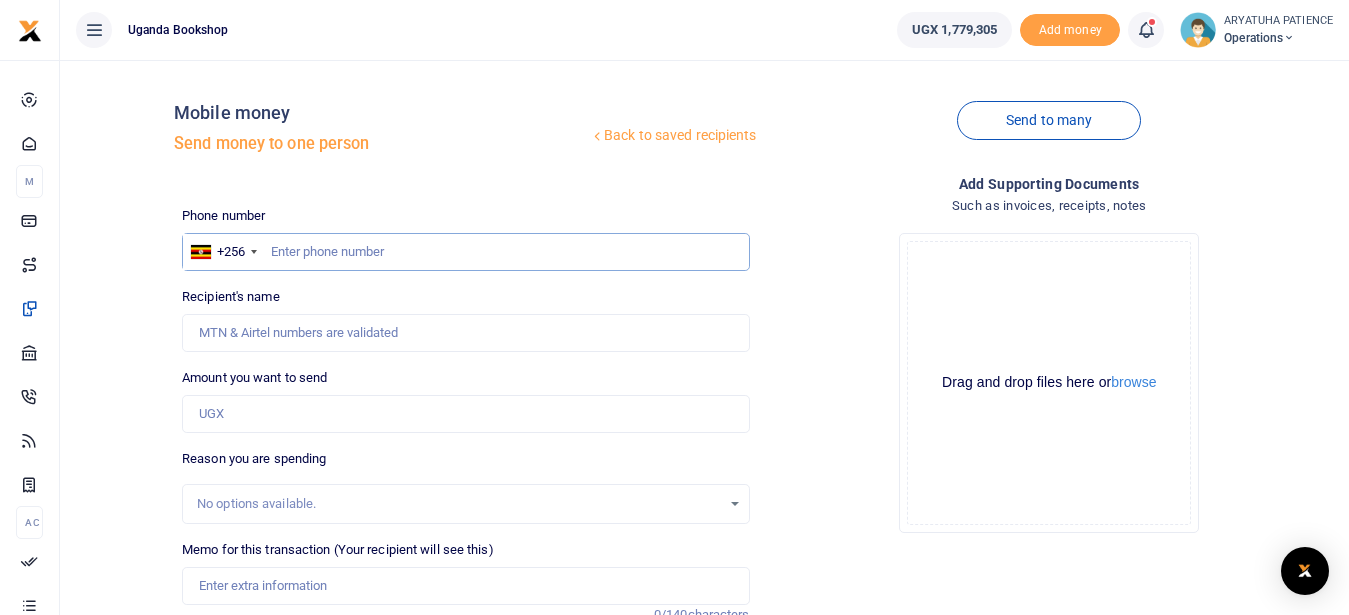 click at bounding box center (465, 252) 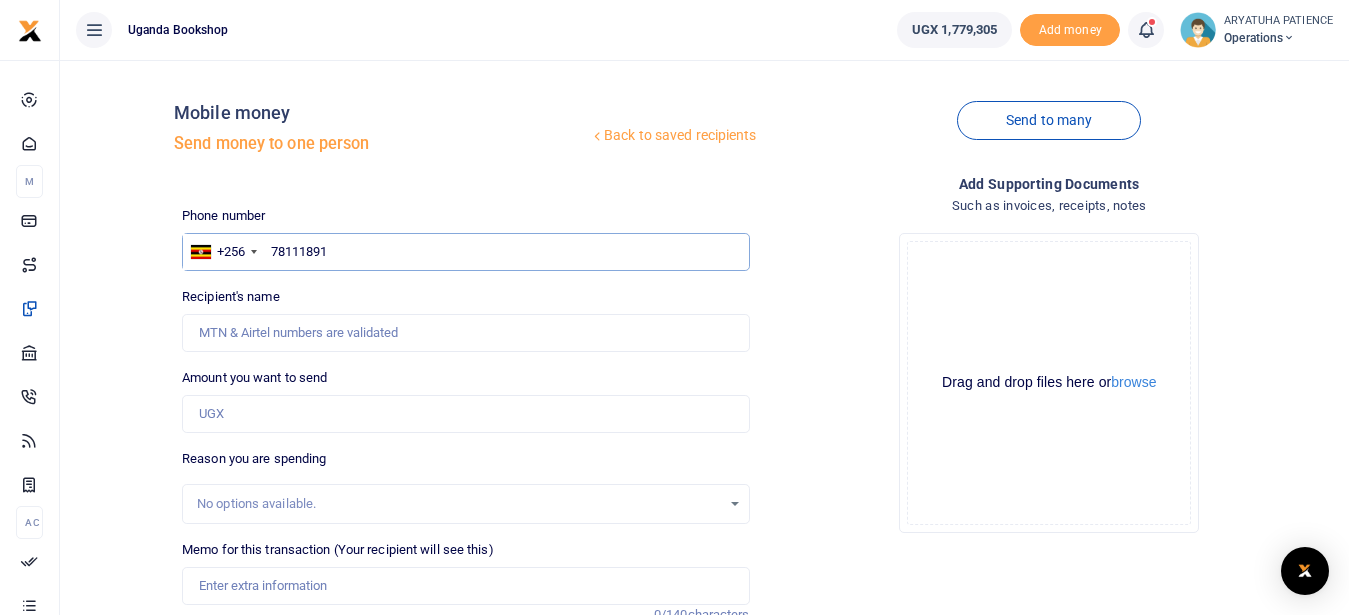 type on "781118911" 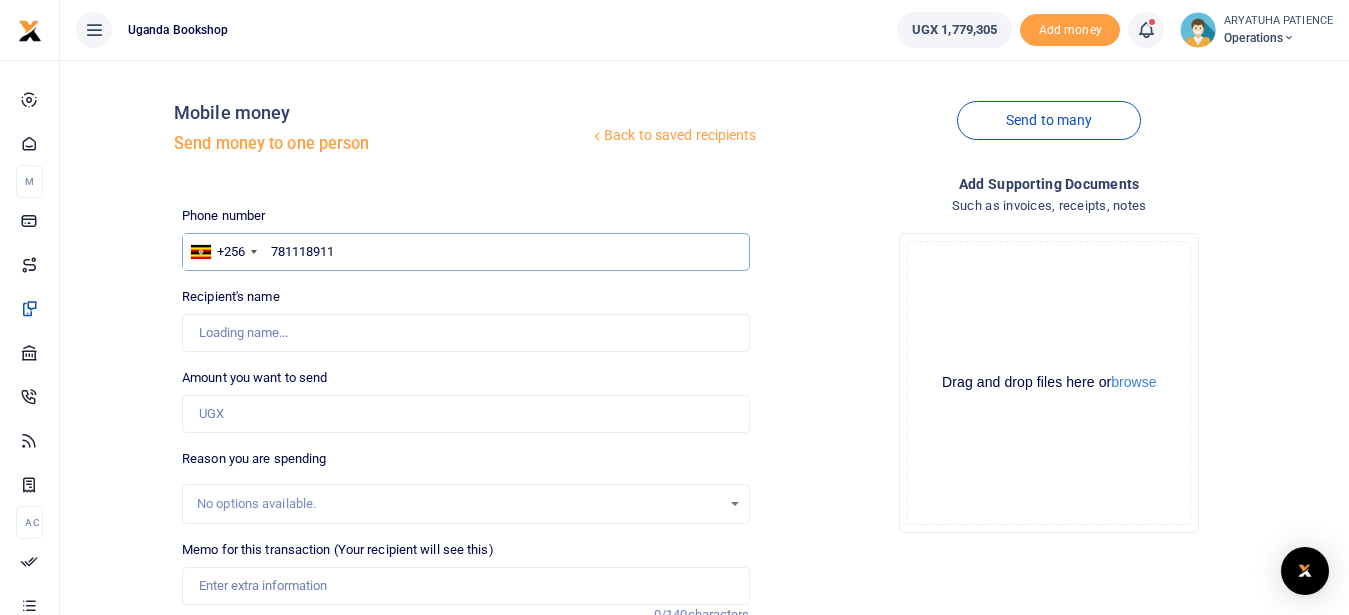 type on "Peter Bwambale" 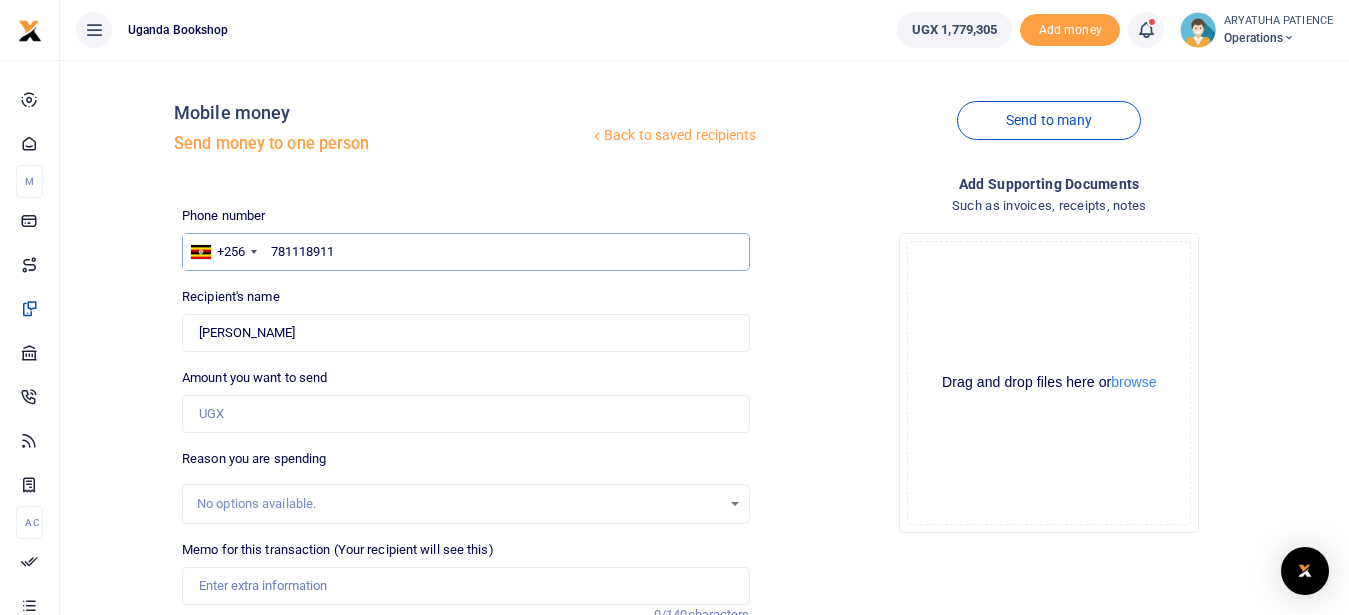type on "781118911" 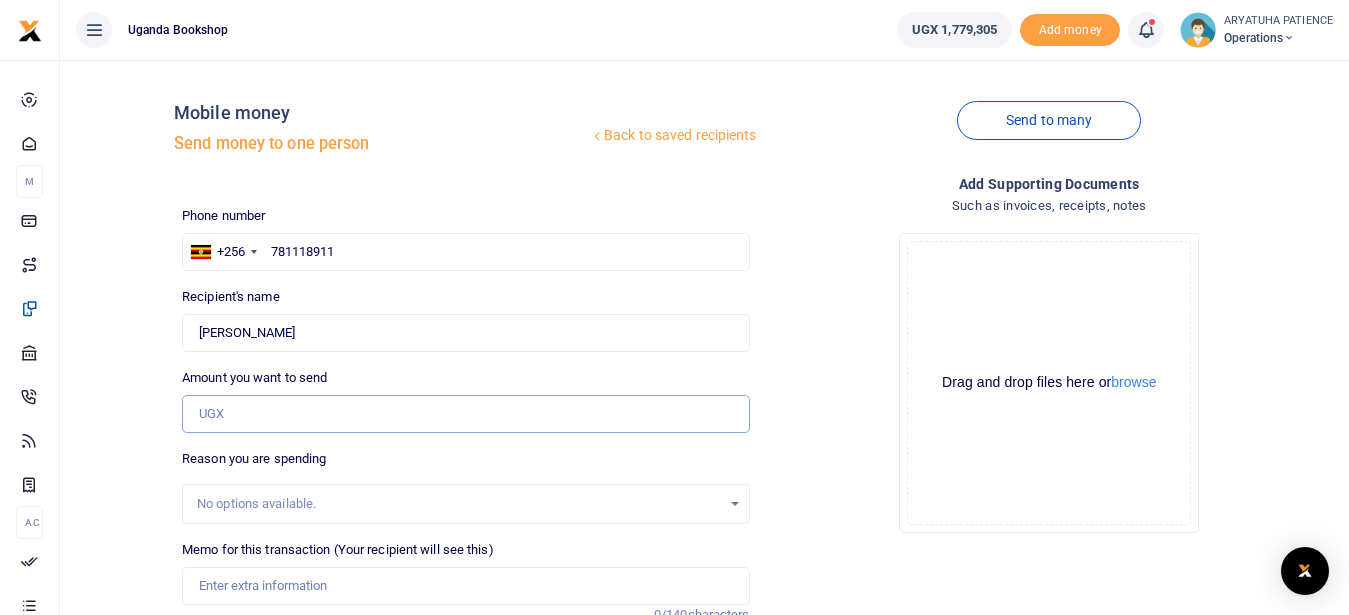 click on "Amount you want to send" at bounding box center [465, 414] 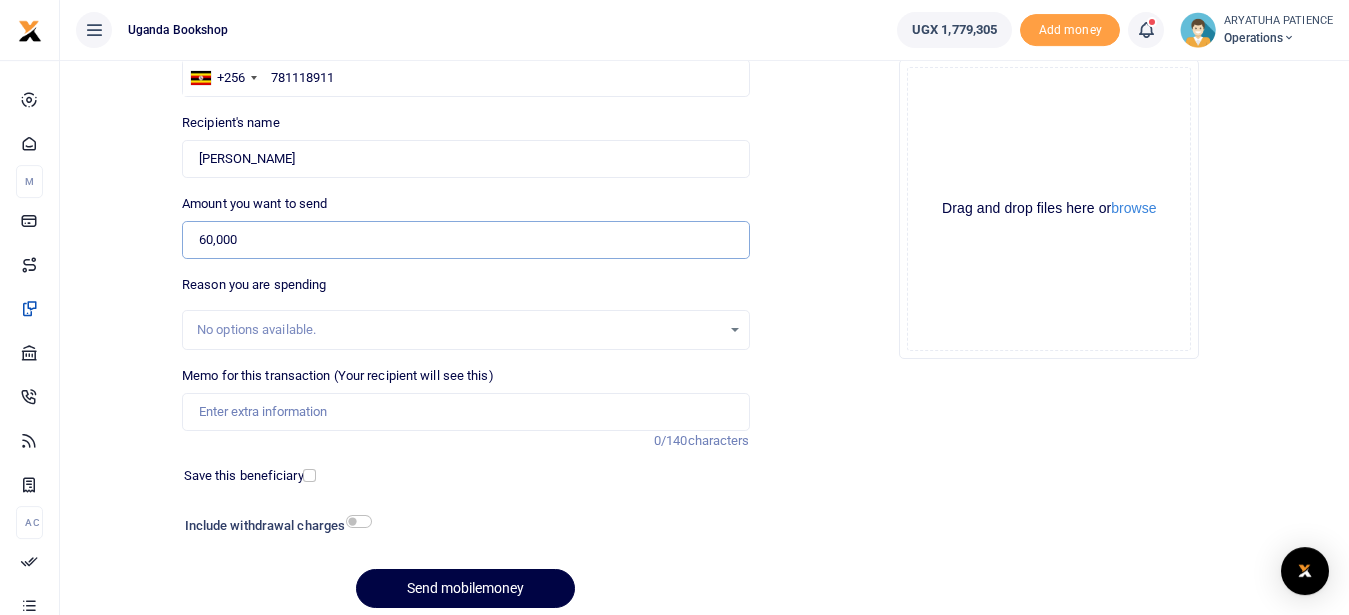 scroll, scrollTop: 179, scrollLeft: 0, axis: vertical 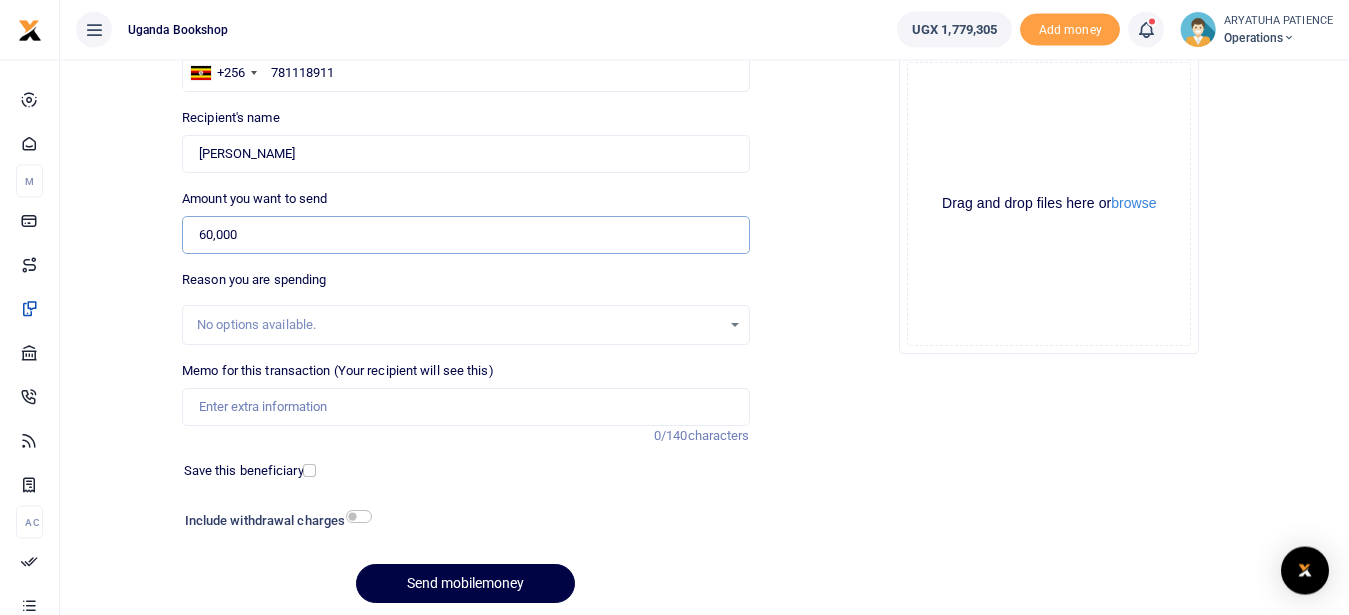 type on "60,000" 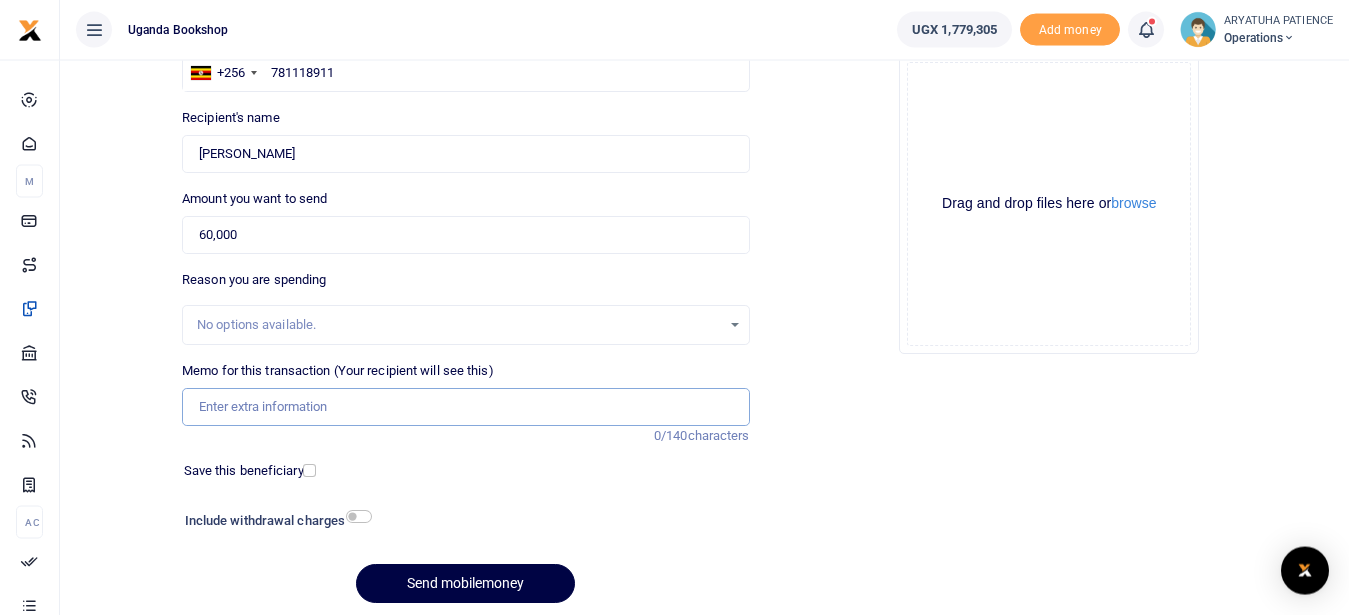click on "Memo for this transaction (Your recipient will see this)" at bounding box center (465, 407) 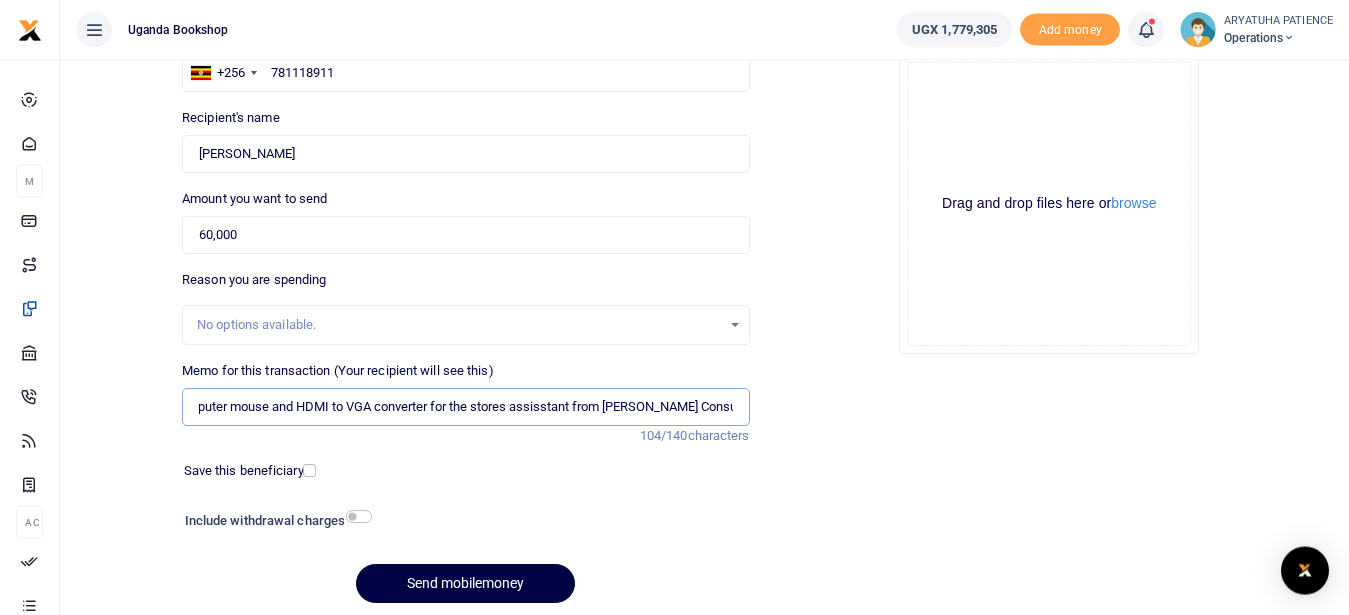scroll, scrollTop: 0, scrollLeft: 102, axis: horizontal 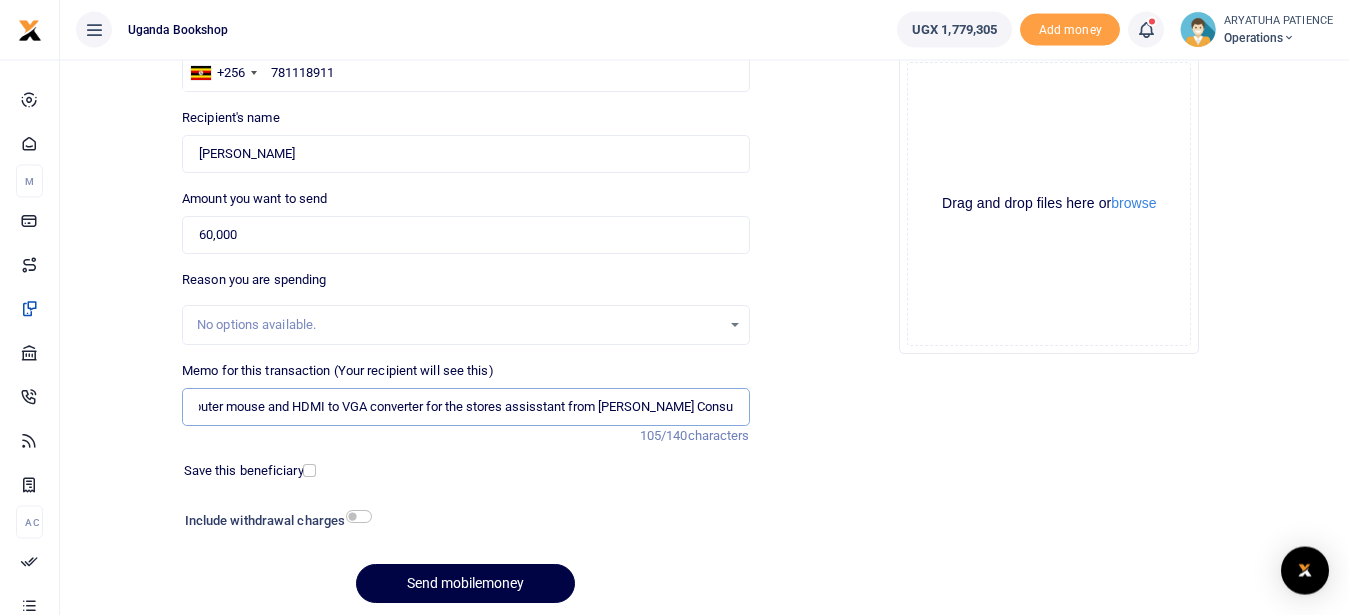 type on "Purchase of computer mouse and HDMI to VGA converter for the stores assisstant from Drescher Consult Ltd." 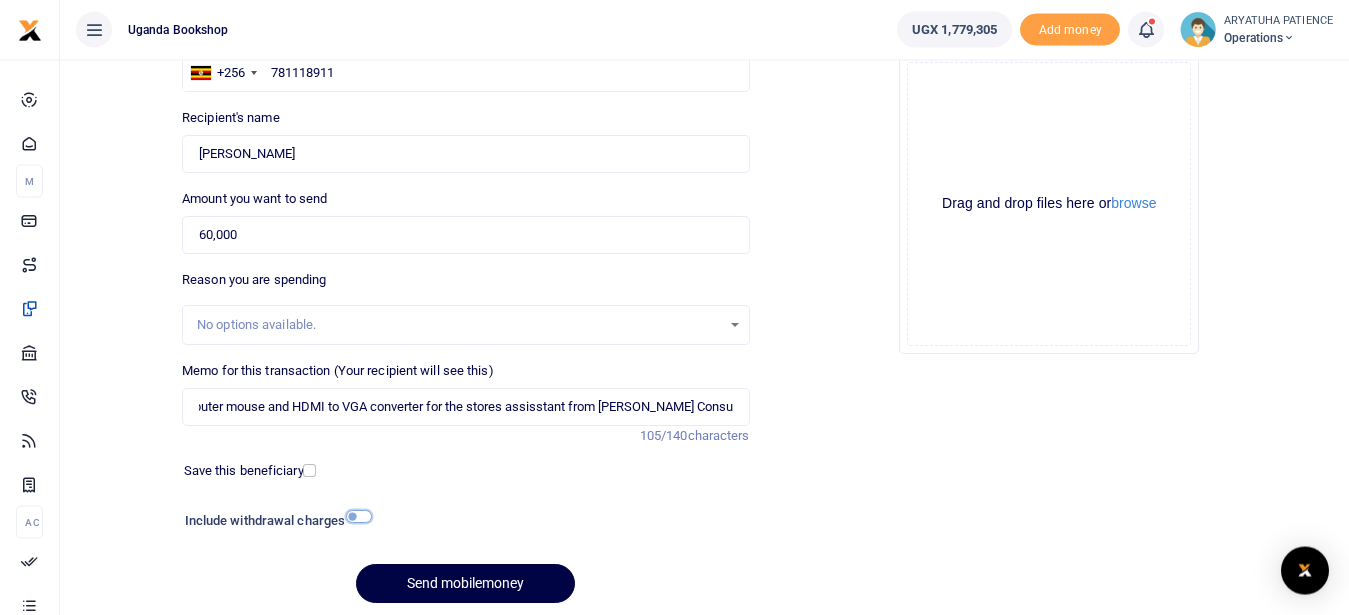 click at bounding box center (359, 516) 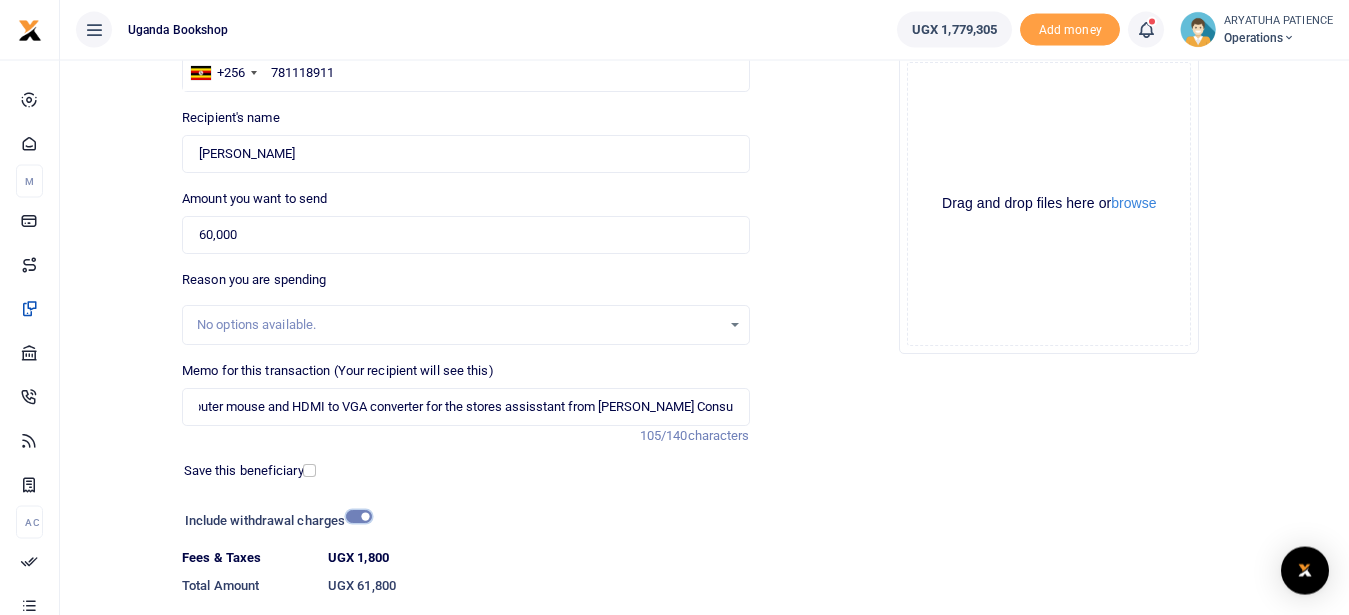 scroll, scrollTop: 306, scrollLeft: 0, axis: vertical 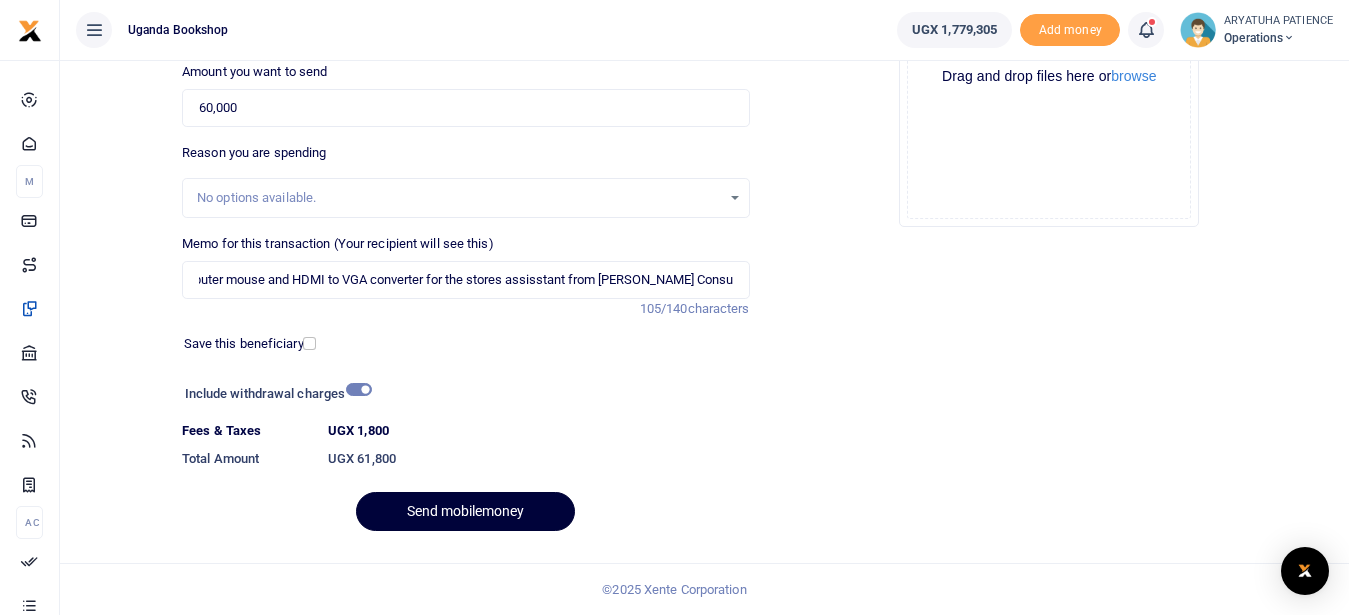 click on "Send mobilemoney" at bounding box center (465, 511) 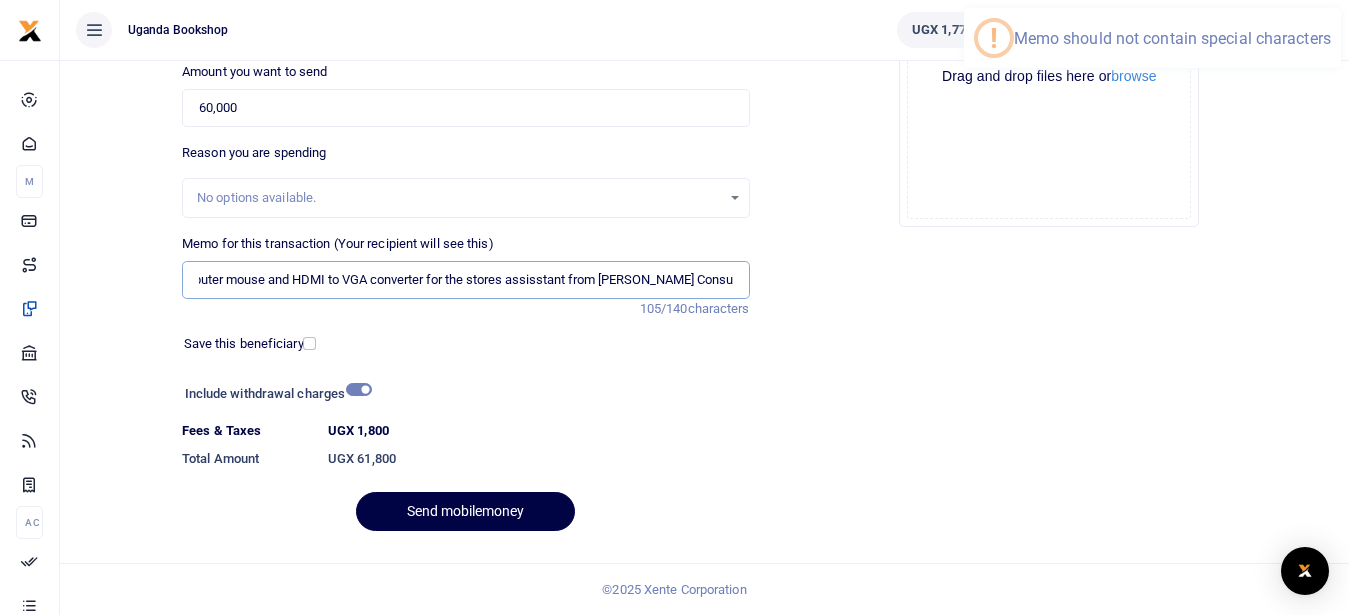 click on "Purchase of computer mouse and HDMI to VGA converter for the stores assisstant from Drescher Consult Ltd." at bounding box center [465, 280] 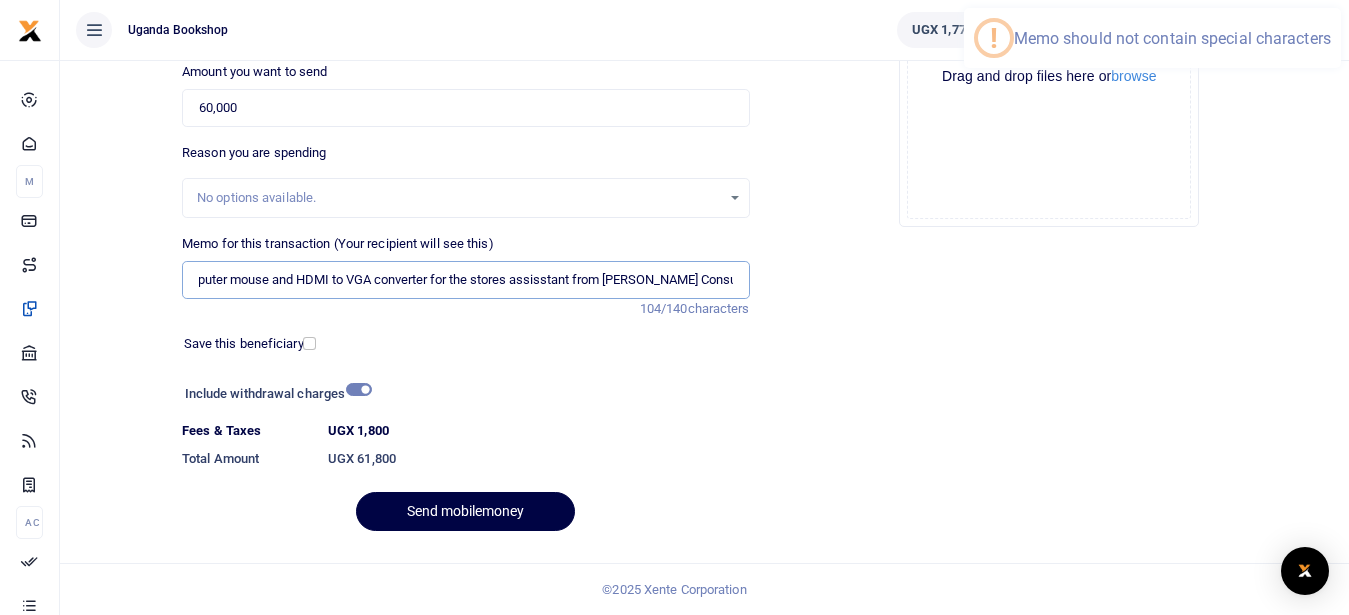 type on "Purchase of computer mouse and HDMI to VGA converter for the stores assisstant from [PERSON_NAME] Consult Ltd" 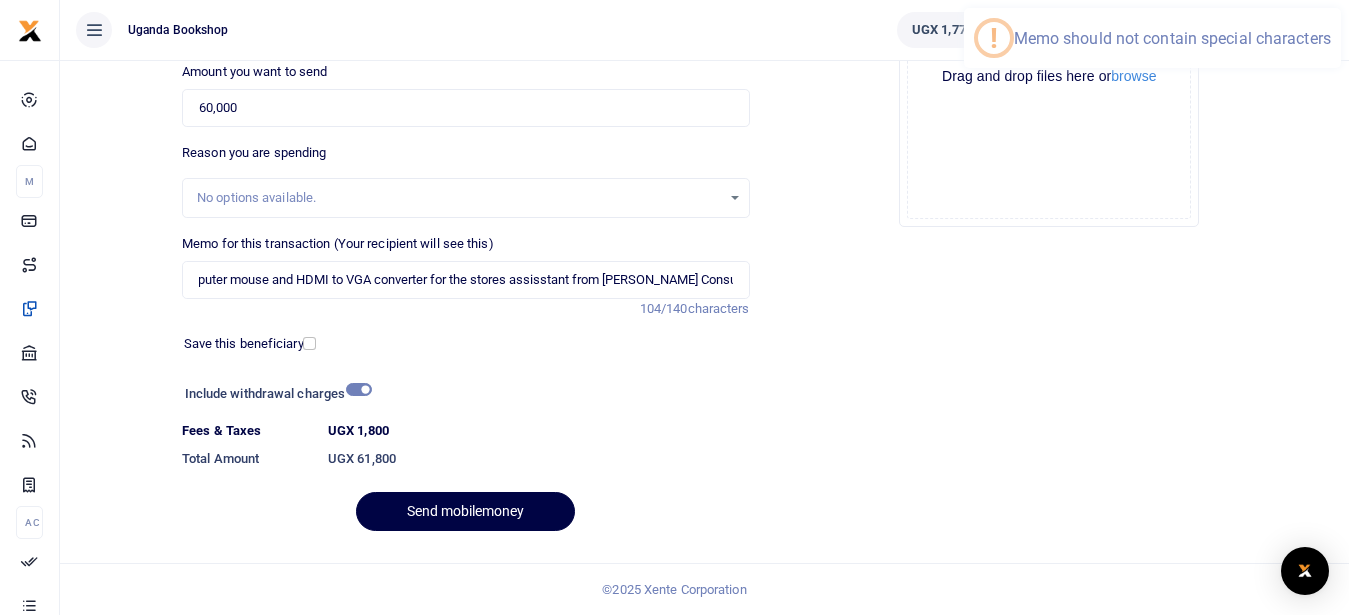 click on "Include withdrawal charges
Fees & Taxes
UGX  1,800
Total Amount
UGX  61,800" at bounding box center (465, 428) 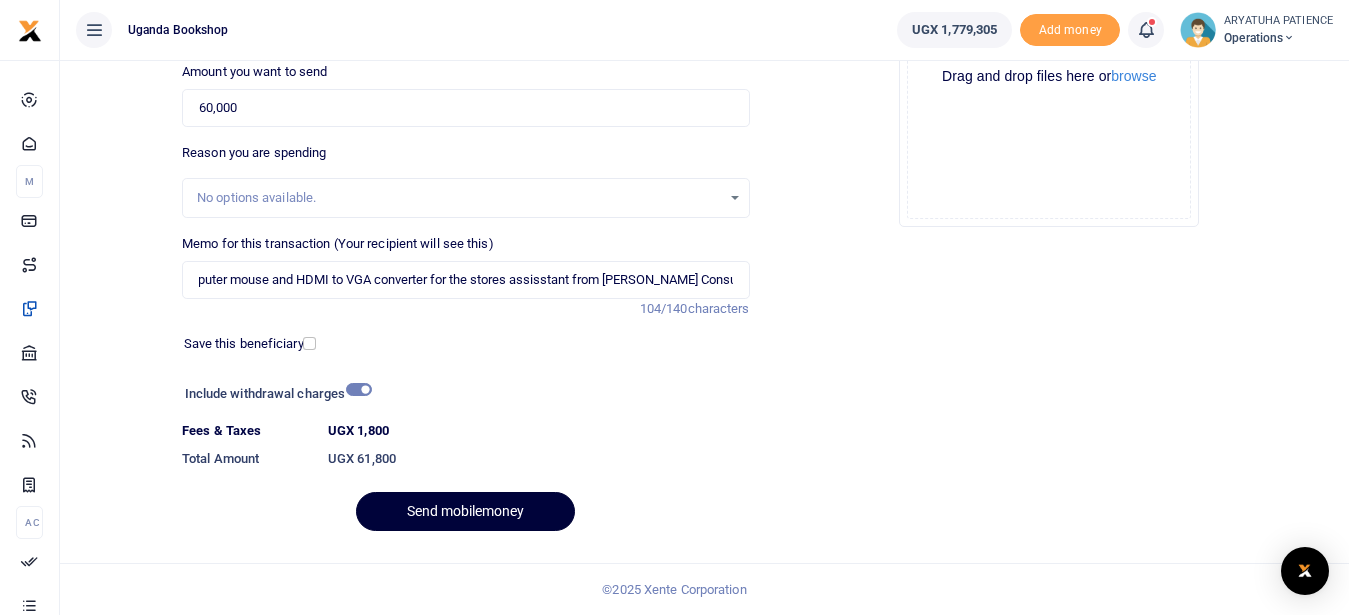 click on "Send mobilemoney" at bounding box center (465, 511) 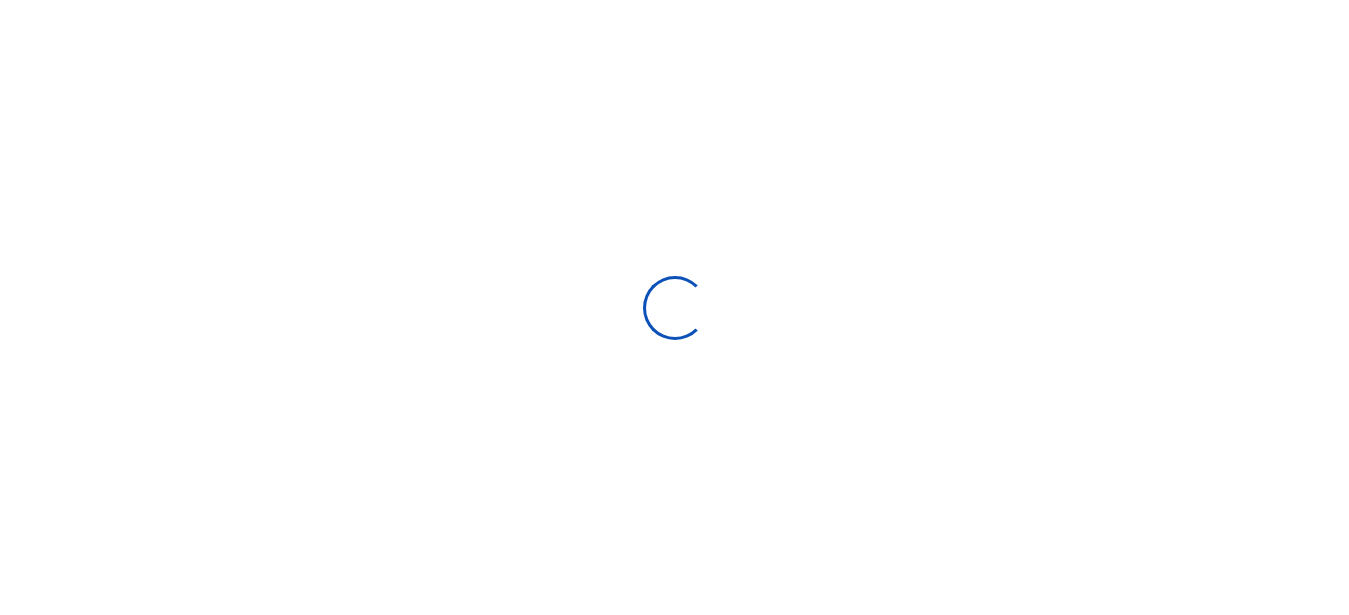 scroll, scrollTop: 0, scrollLeft: 0, axis: both 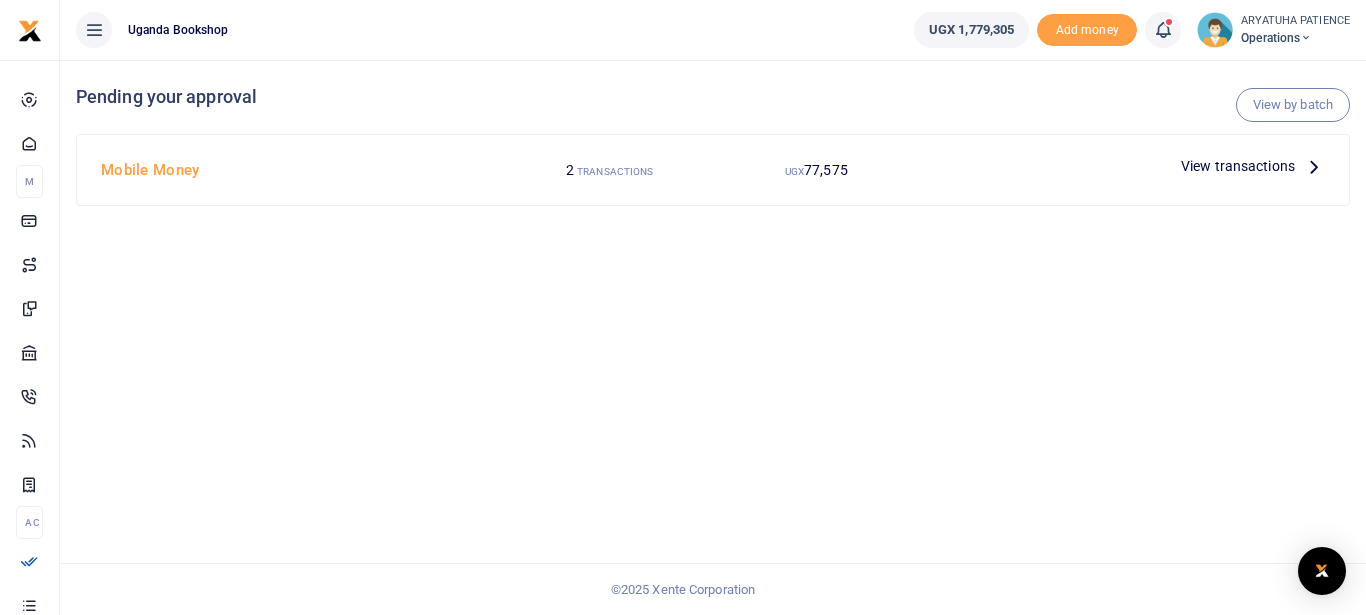 click at bounding box center (1314, 166) 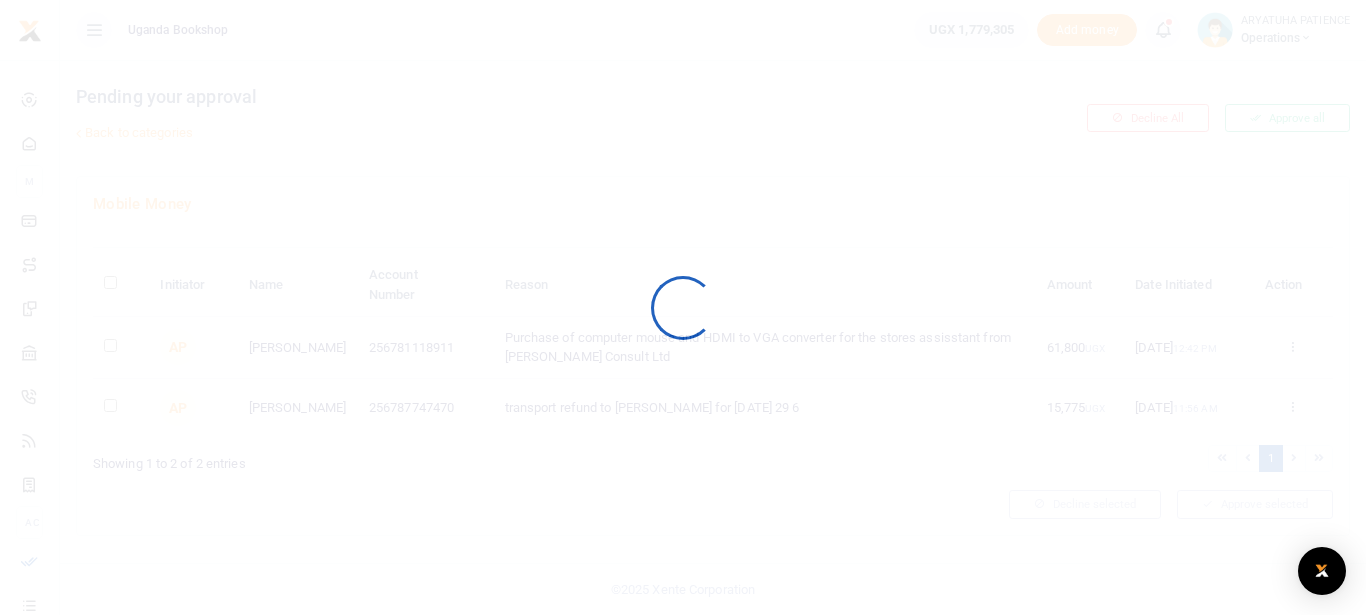 scroll, scrollTop: 0, scrollLeft: 0, axis: both 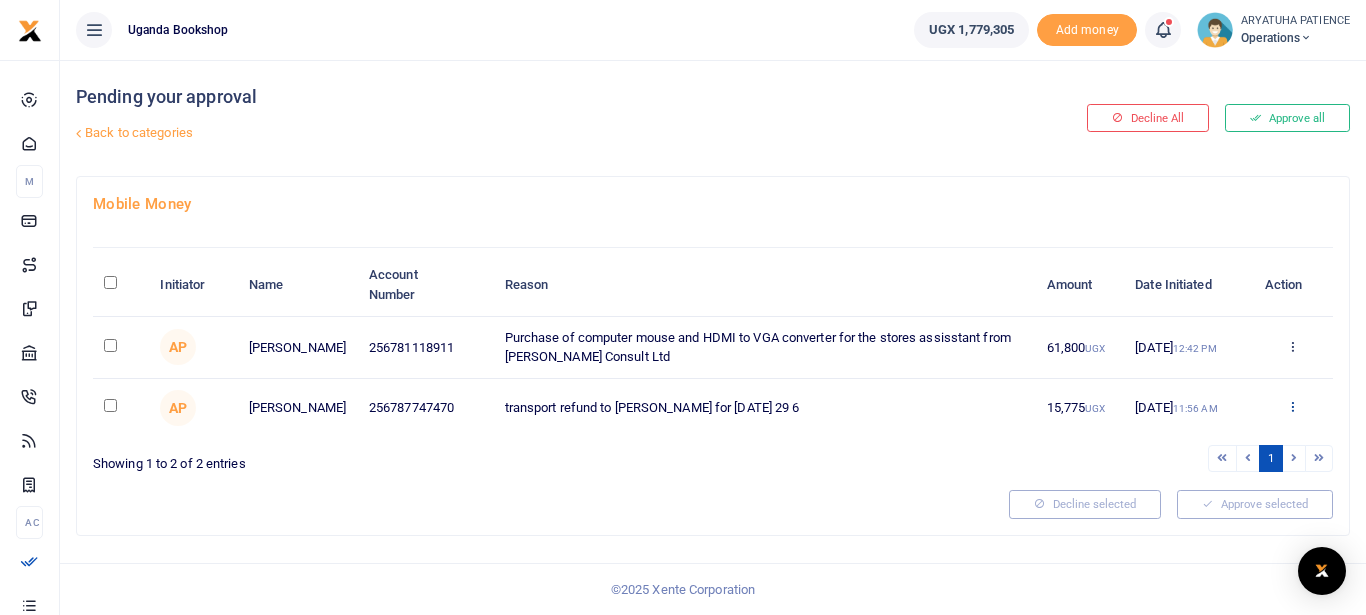 click at bounding box center [1292, 406] 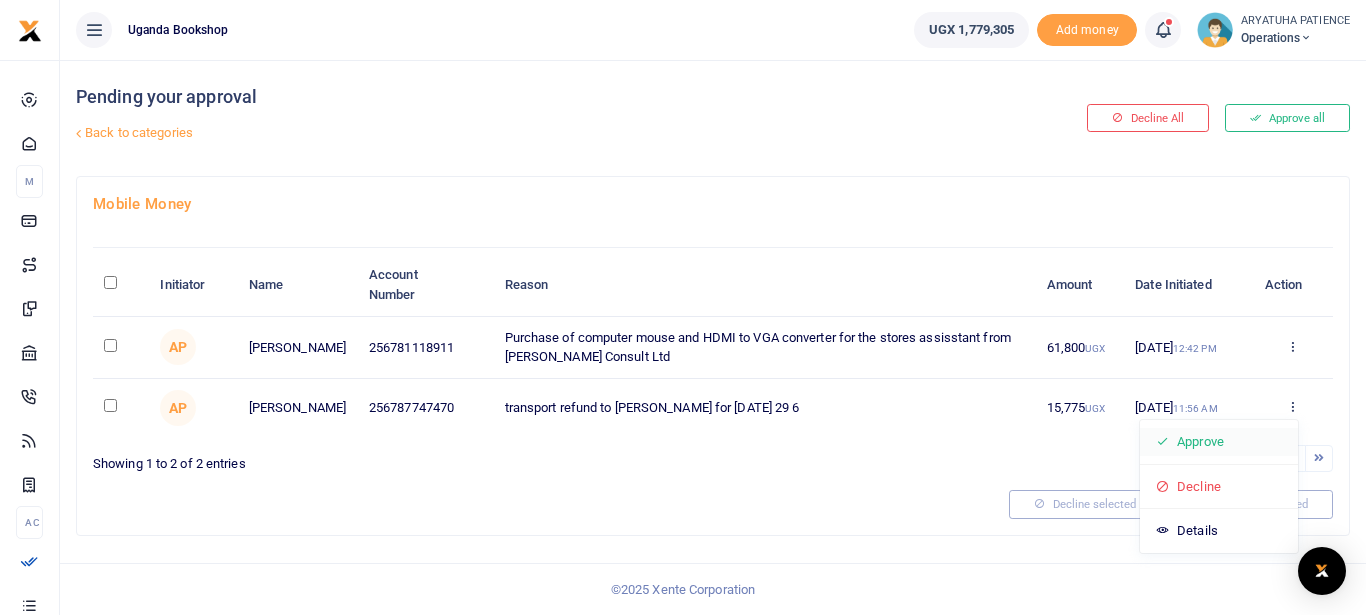 click on "Approve" at bounding box center [1219, 442] 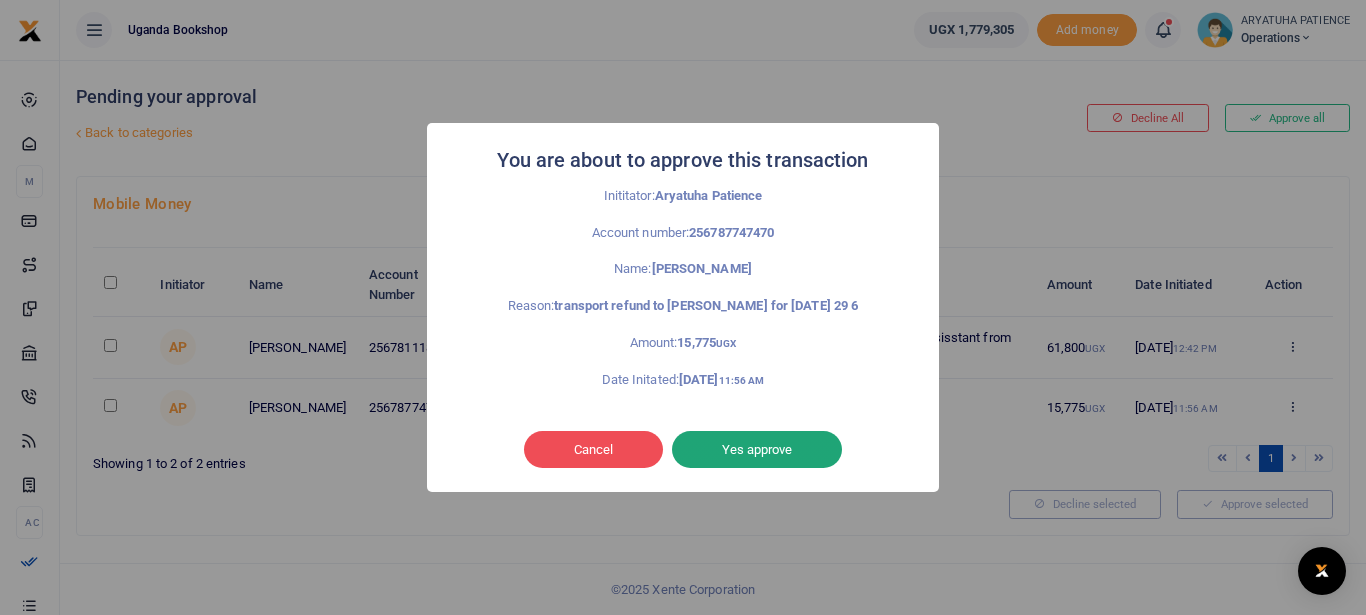 click on "Yes approve" at bounding box center [757, 450] 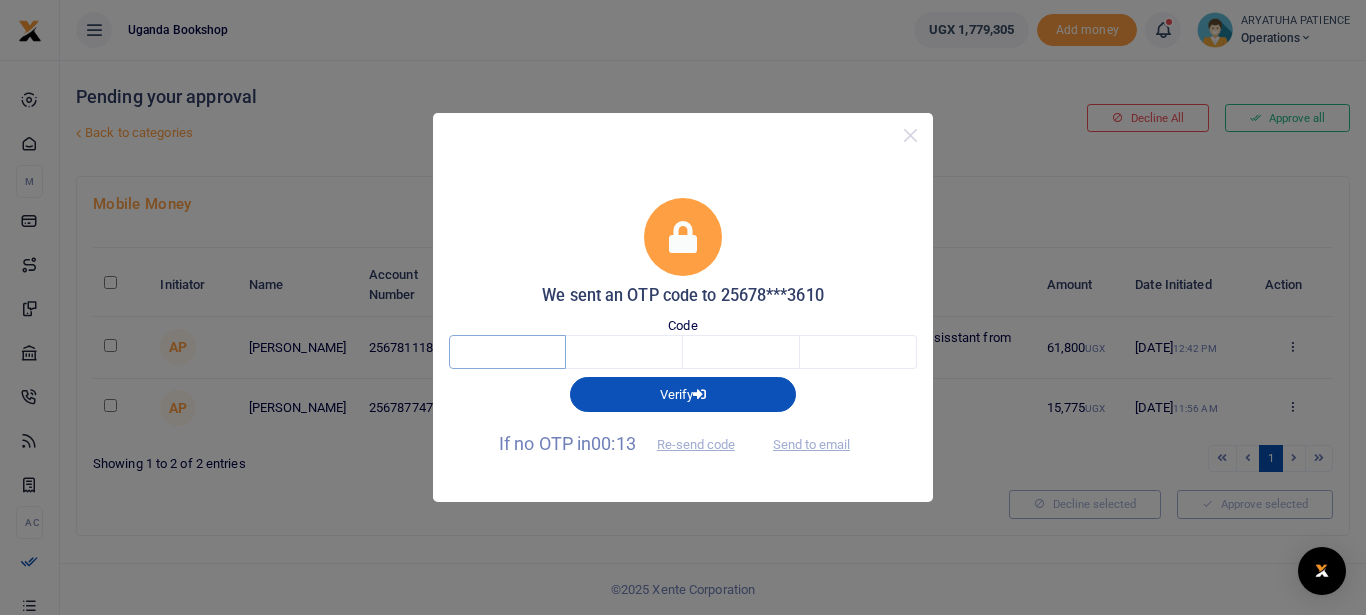 click at bounding box center [507, 352] 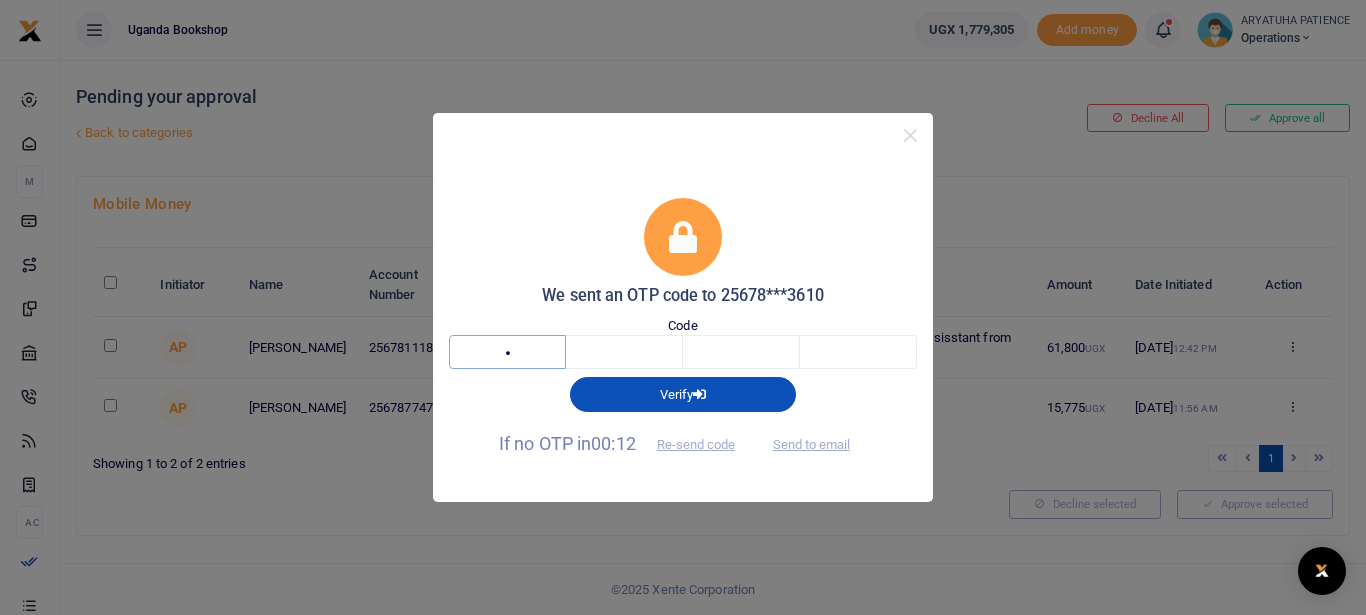 type on "3" 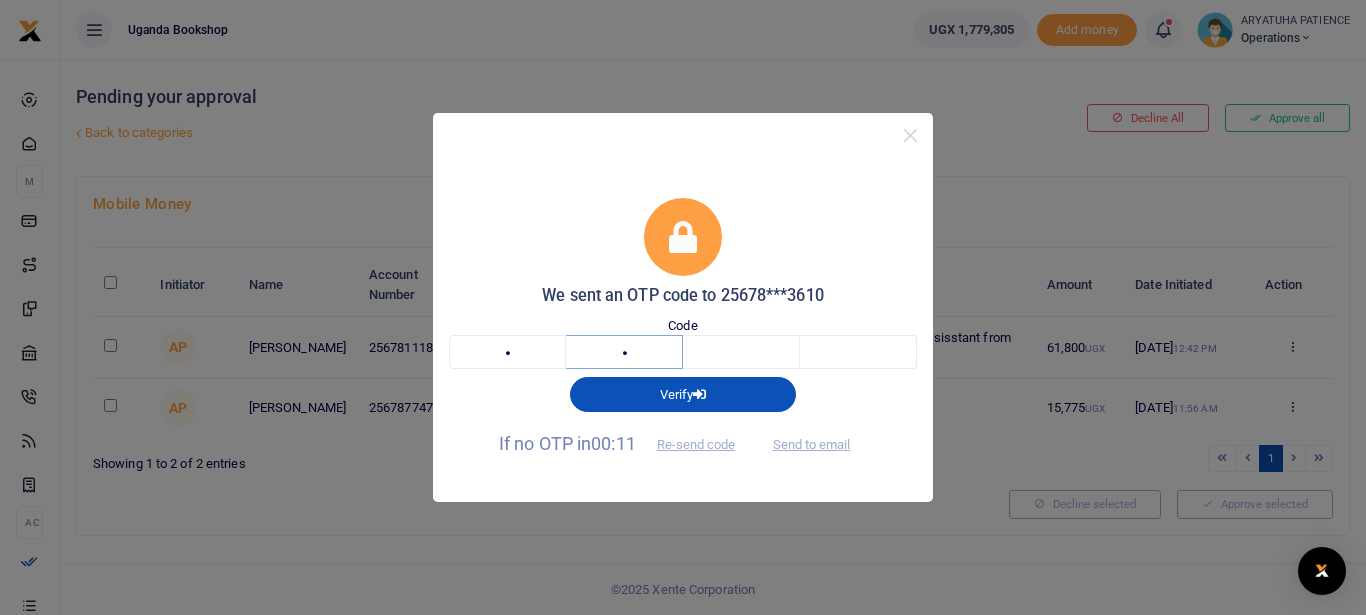 type on "9" 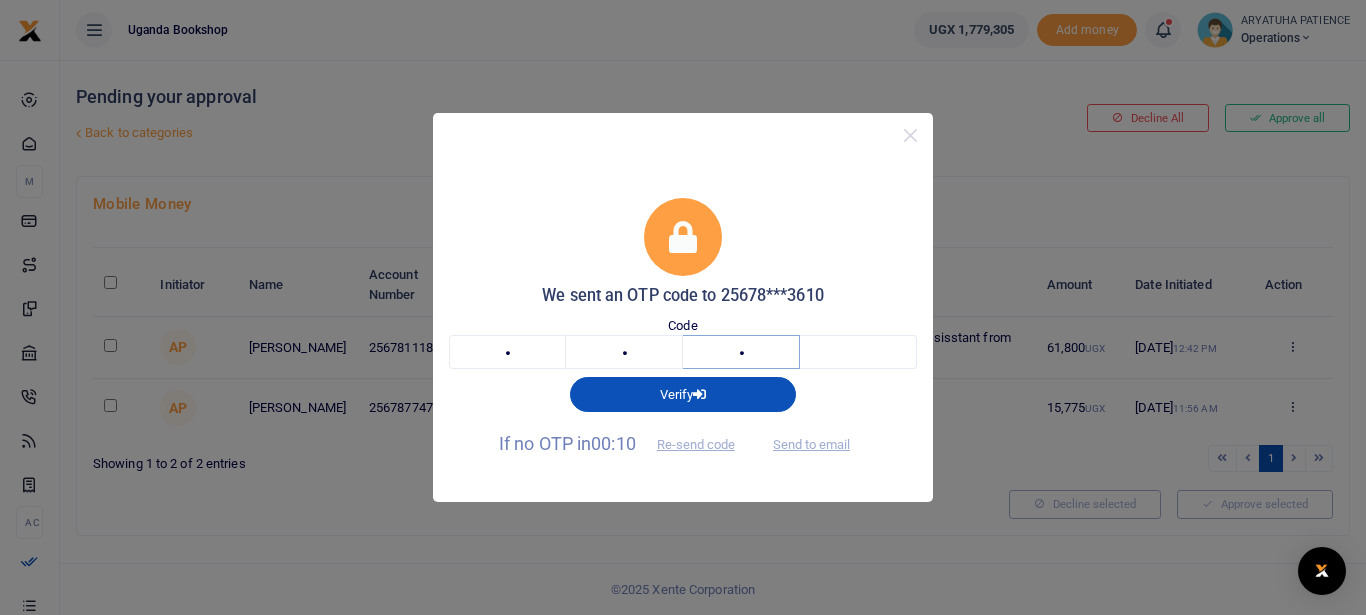 type on "8" 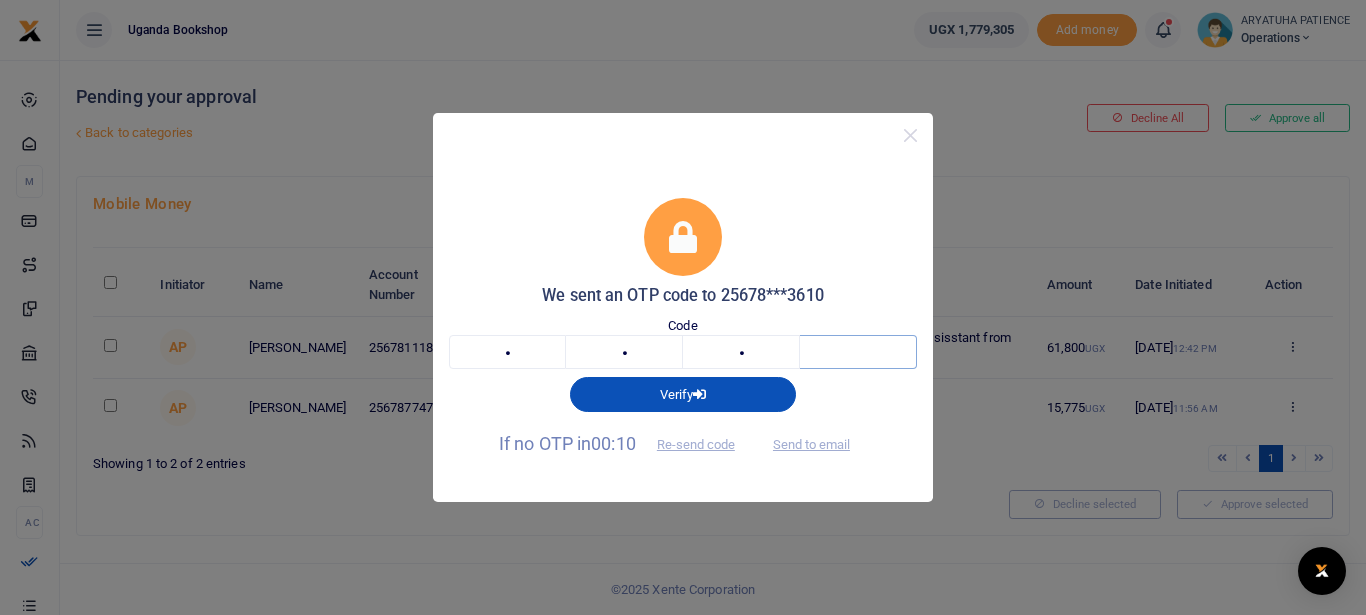 type on "2" 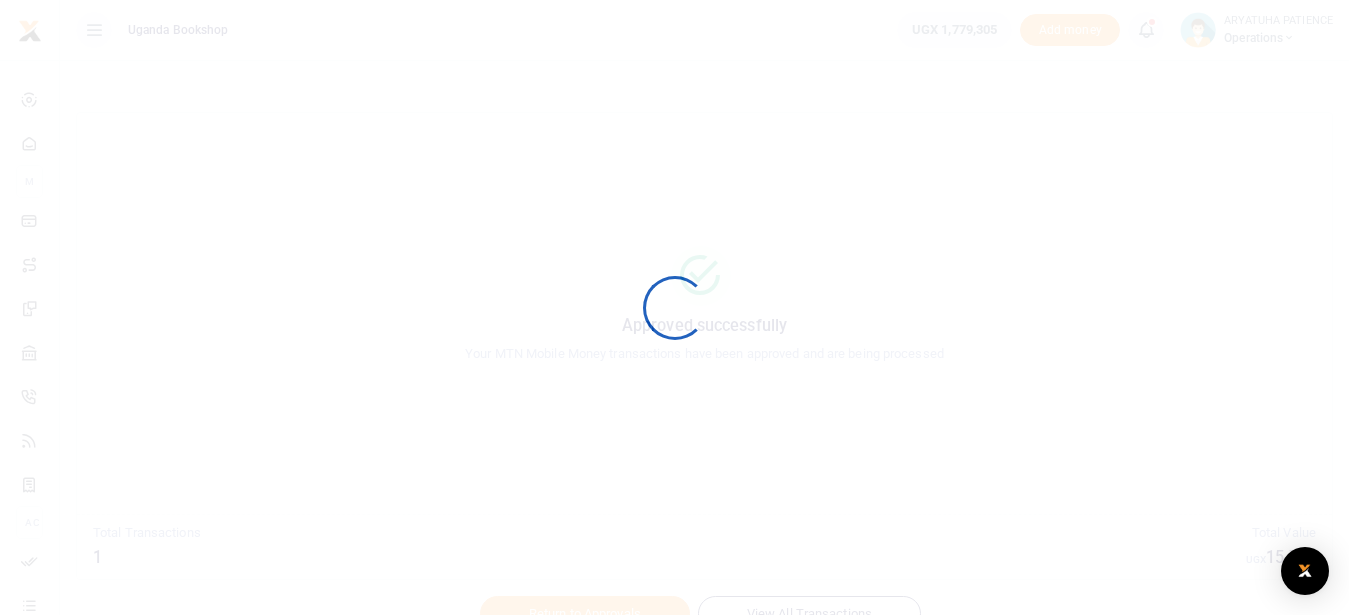 scroll, scrollTop: 0, scrollLeft: 0, axis: both 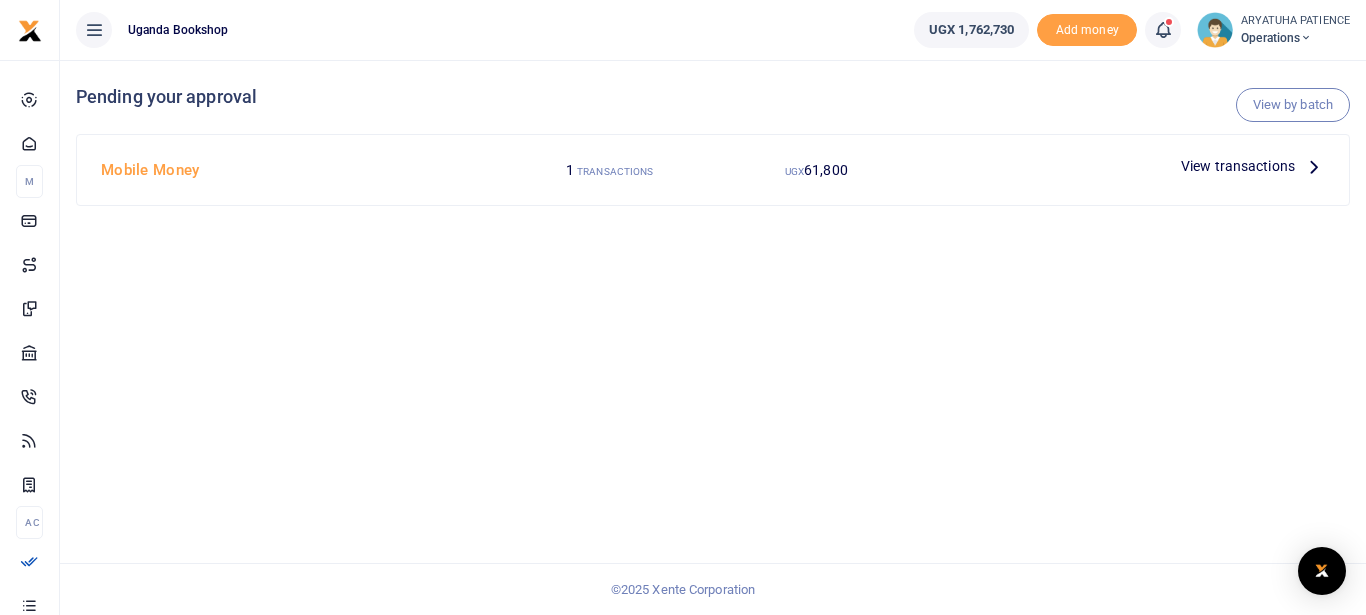 click at bounding box center [1314, 166] 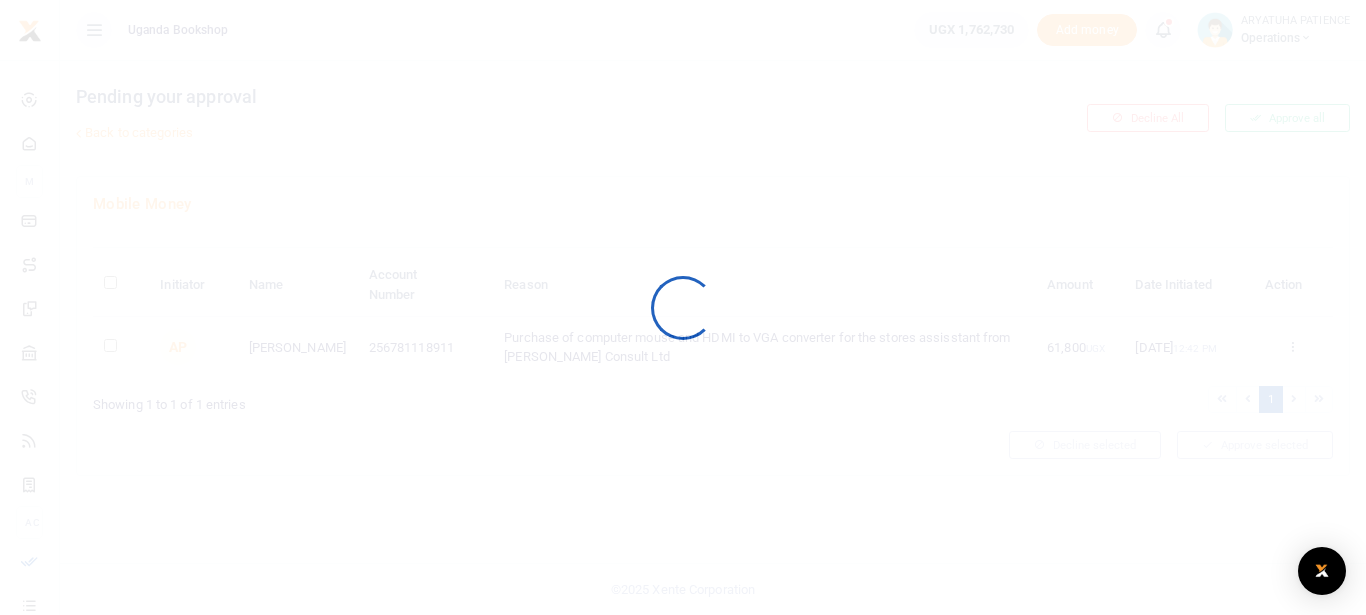 scroll, scrollTop: 0, scrollLeft: 0, axis: both 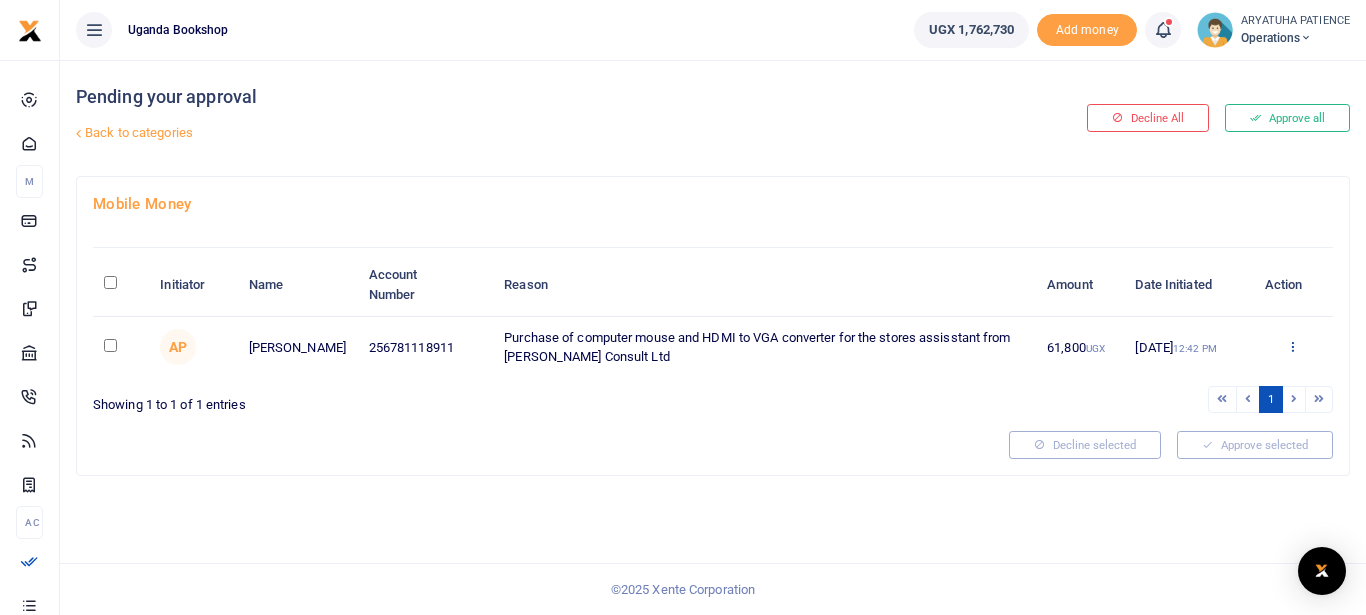click at bounding box center [1292, 346] 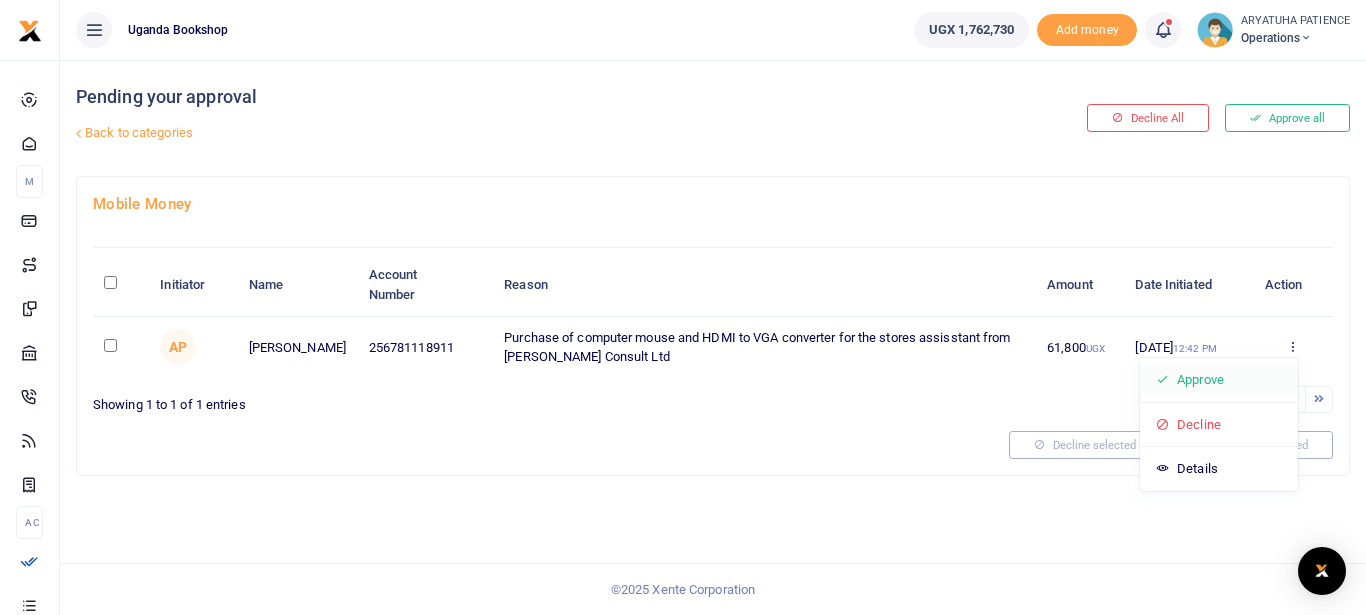 click on "Approve" at bounding box center [1219, 380] 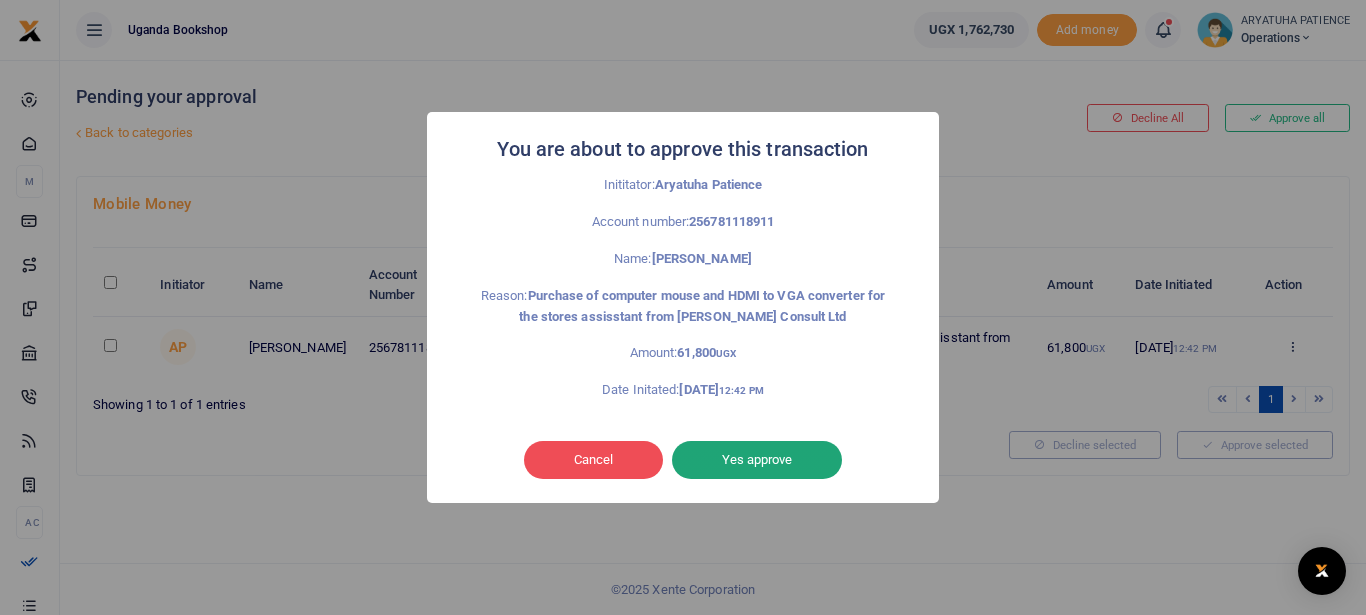 click on "Yes approve" at bounding box center [757, 460] 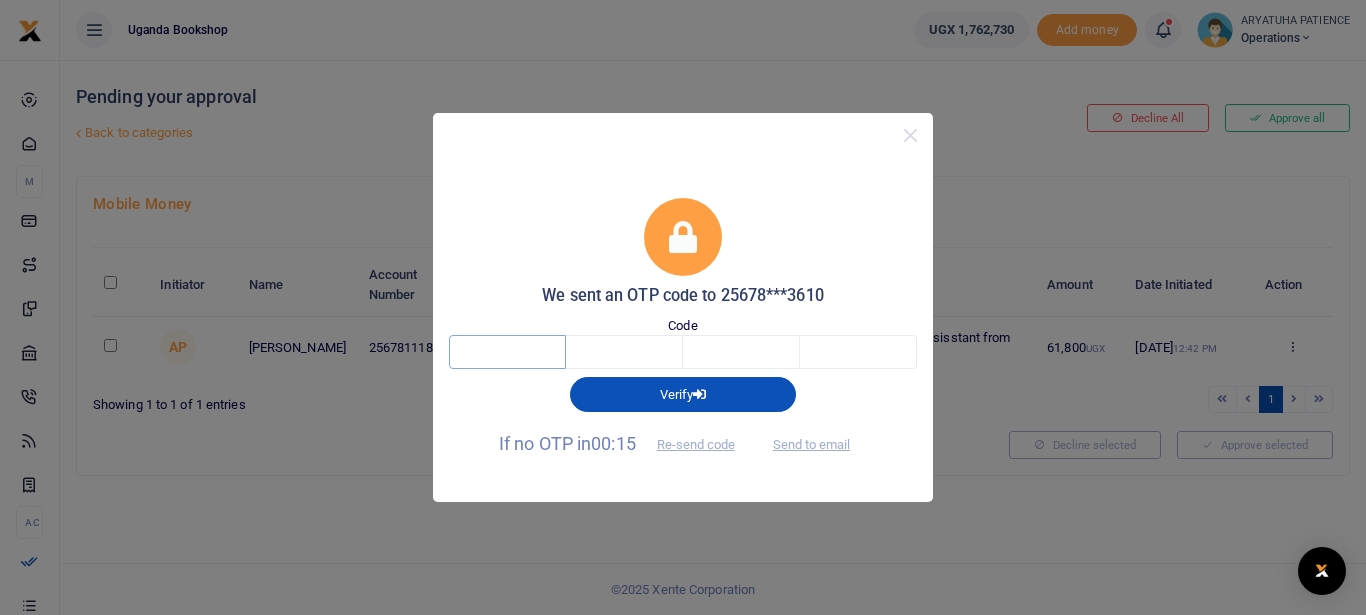 click at bounding box center (507, 352) 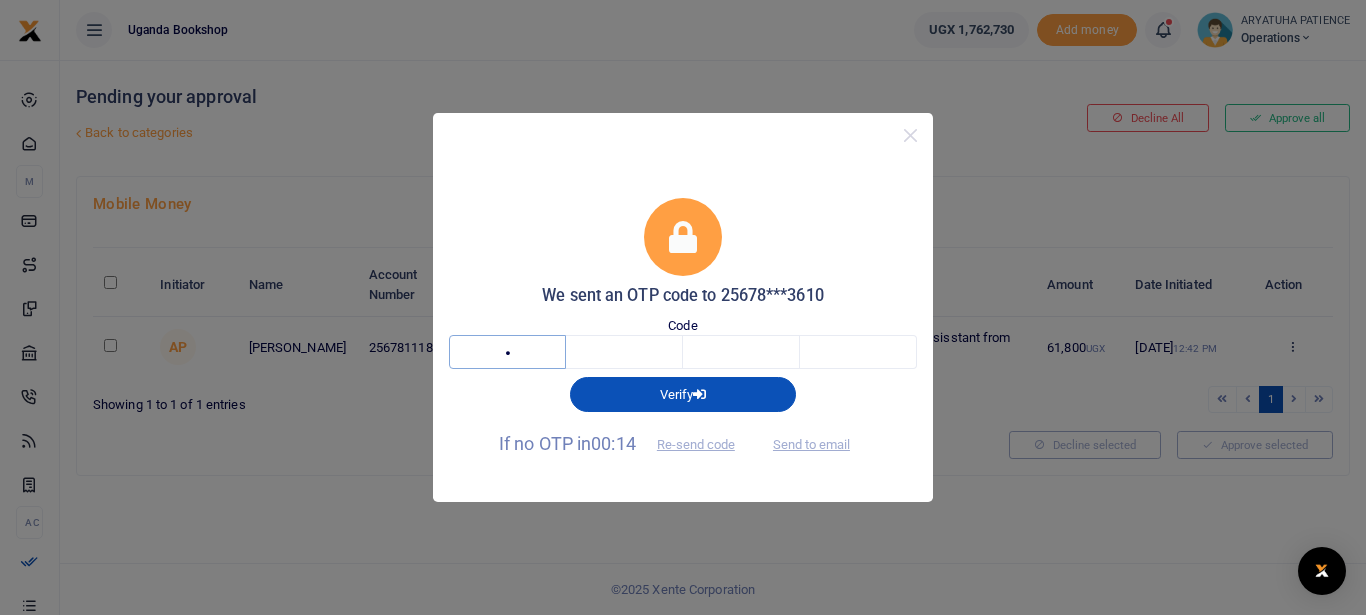 type on "3" 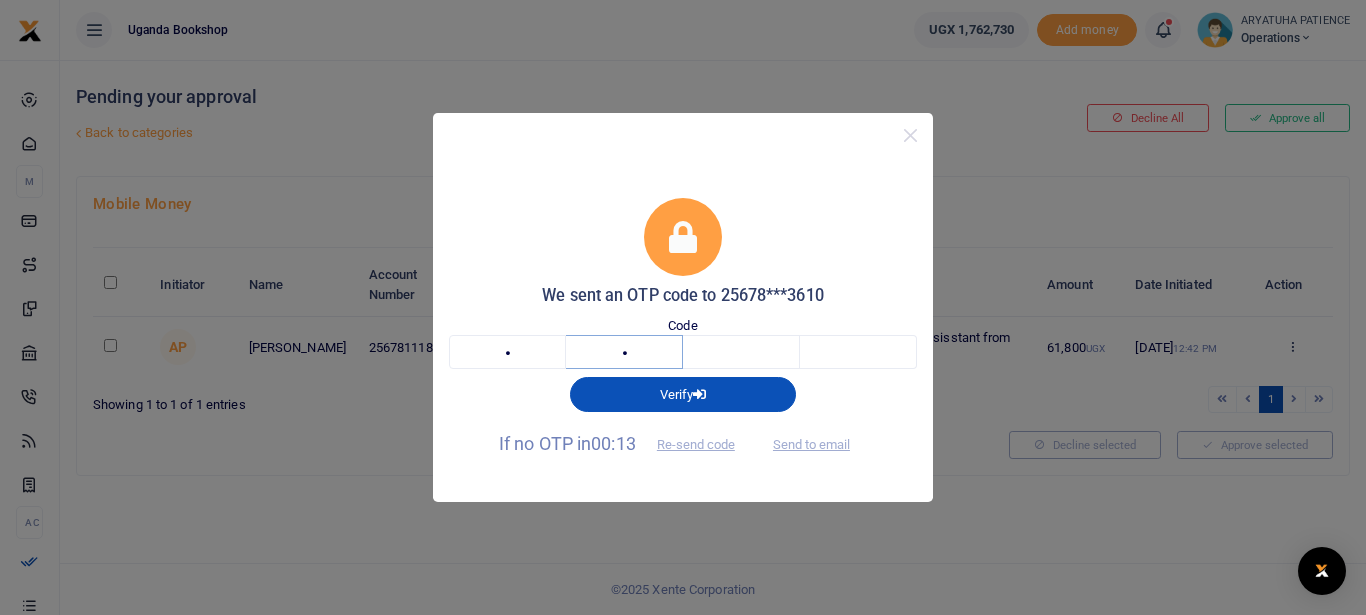 type on "1" 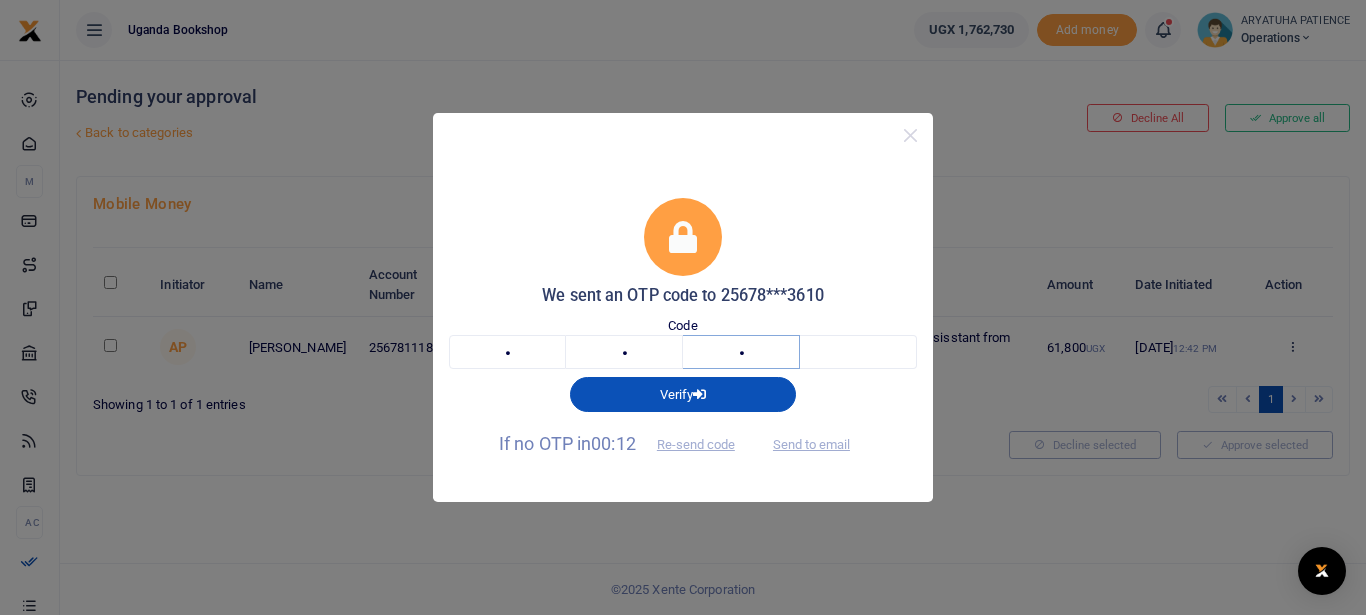 type on "4" 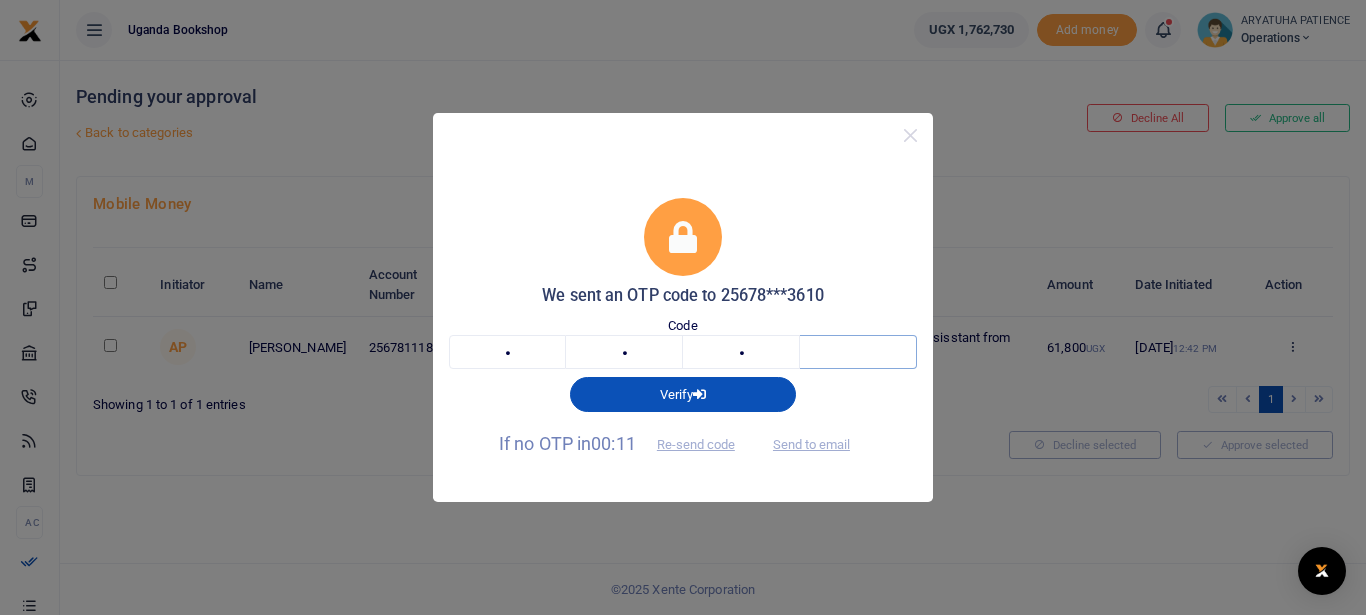 type on "0" 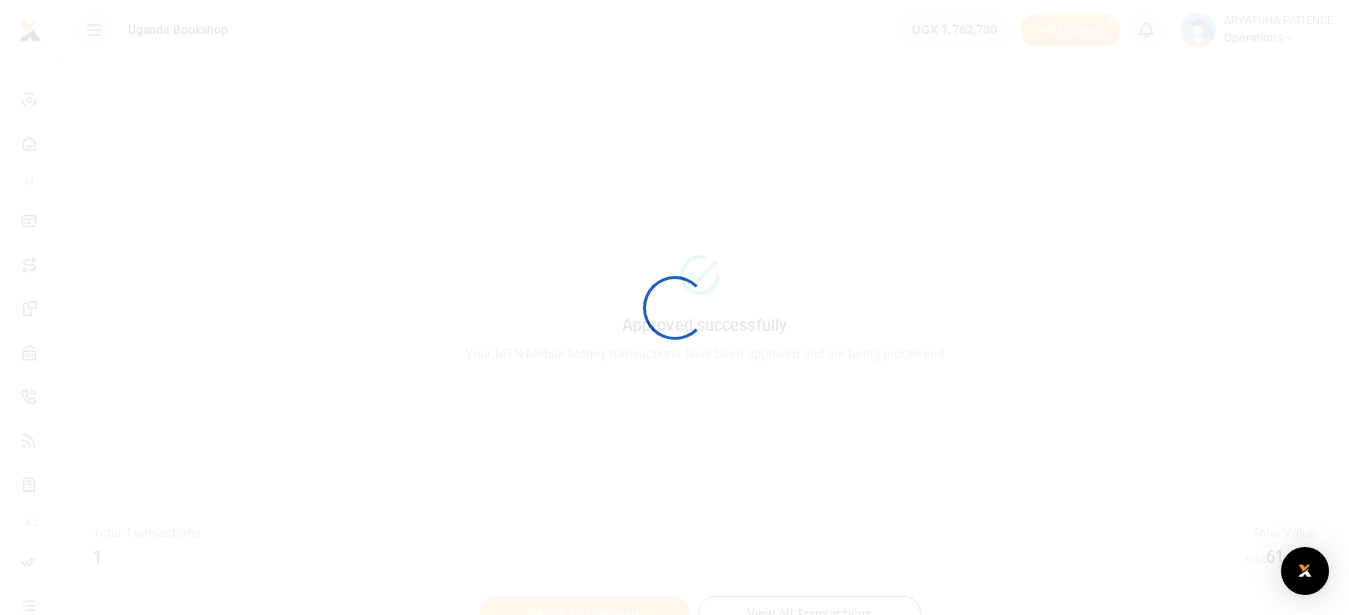 scroll, scrollTop: 0, scrollLeft: 0, axis: both 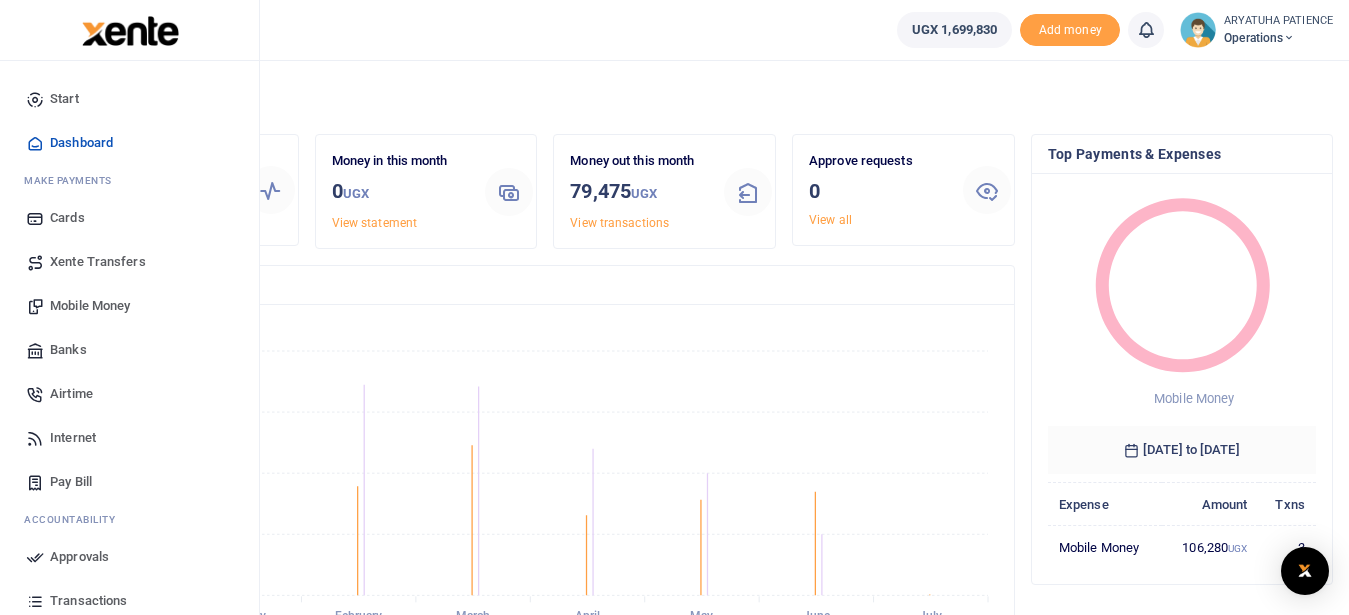 click on "Mobile Money" at bounding box center (90, 306) 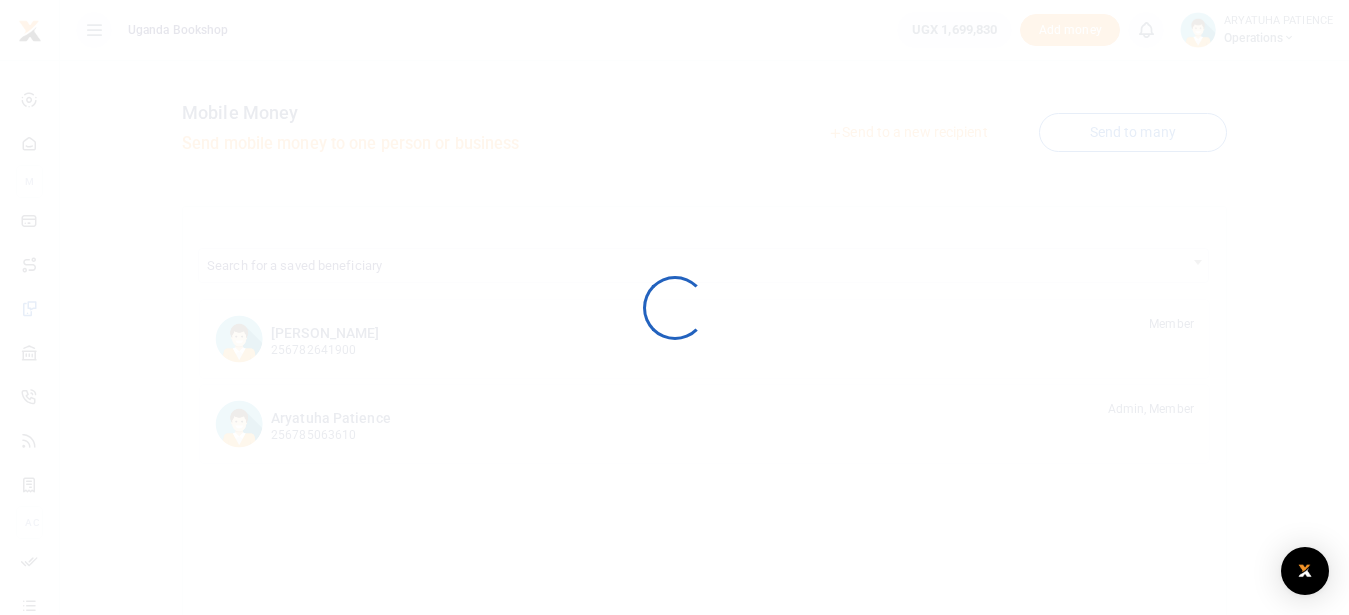 scroll, scrollTop: 0, scrollLeft: 0, axis: both 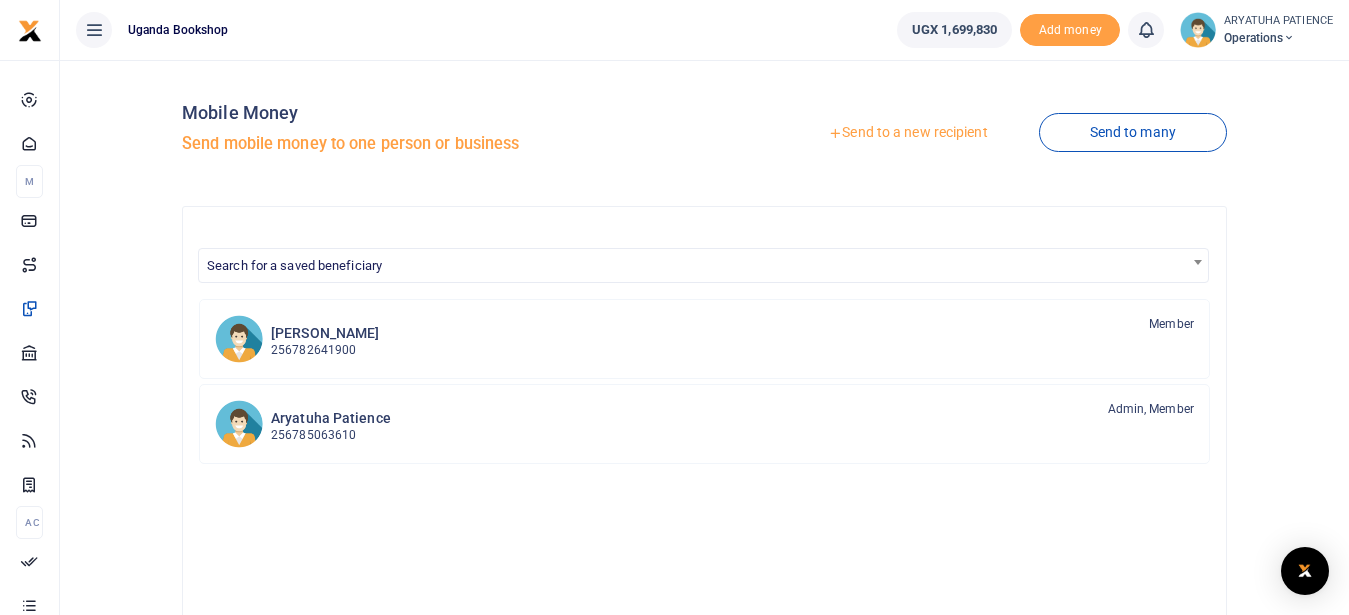 click on "Send to a new recipient" at bounding box center [907, 133] 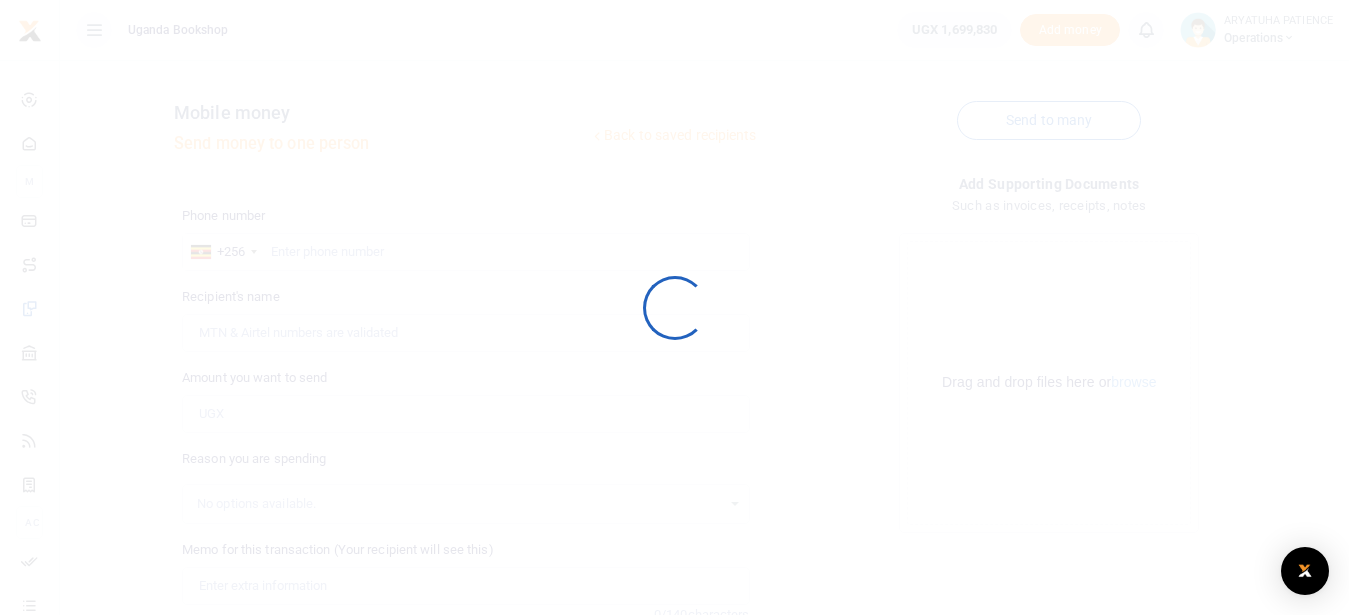 scroll, scrollTop: 0, scrollLeft: 0, axis: both 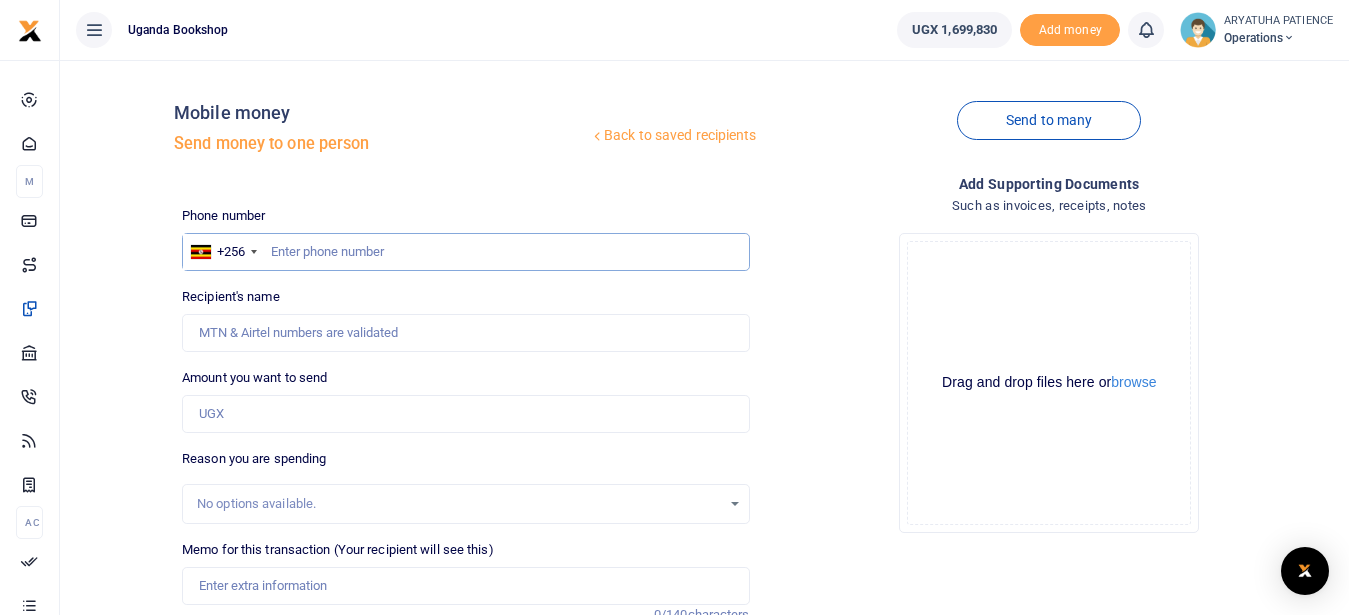 click at bounding box center [465, 252] 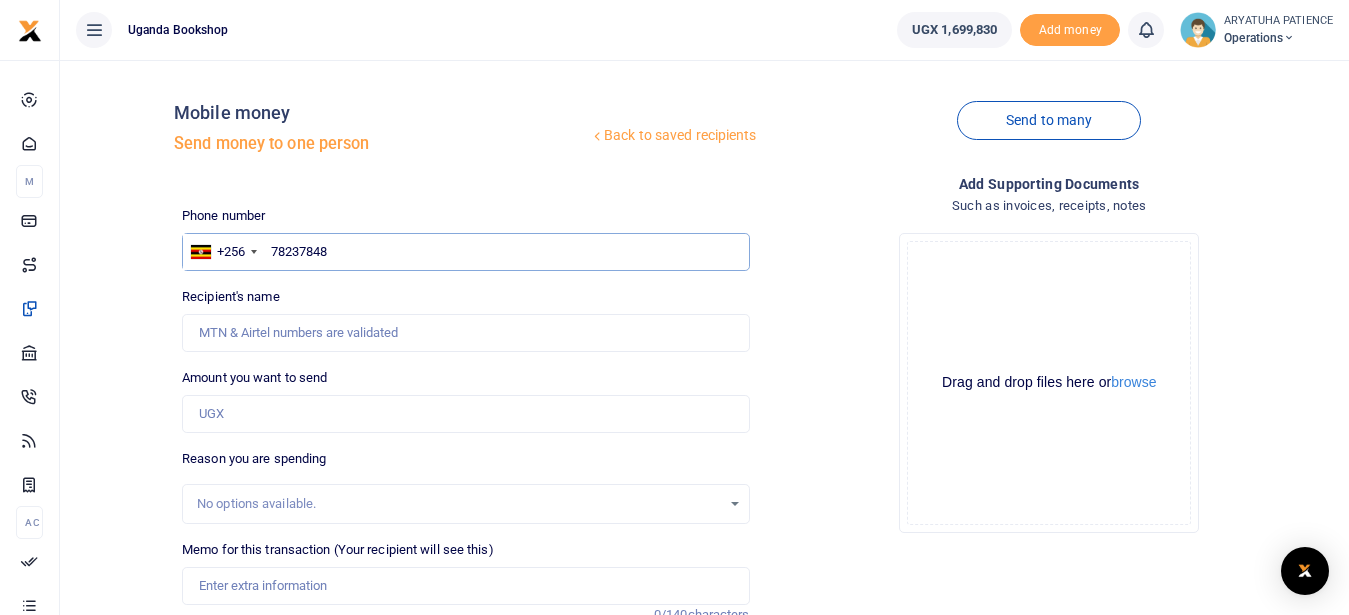type on "782378485" 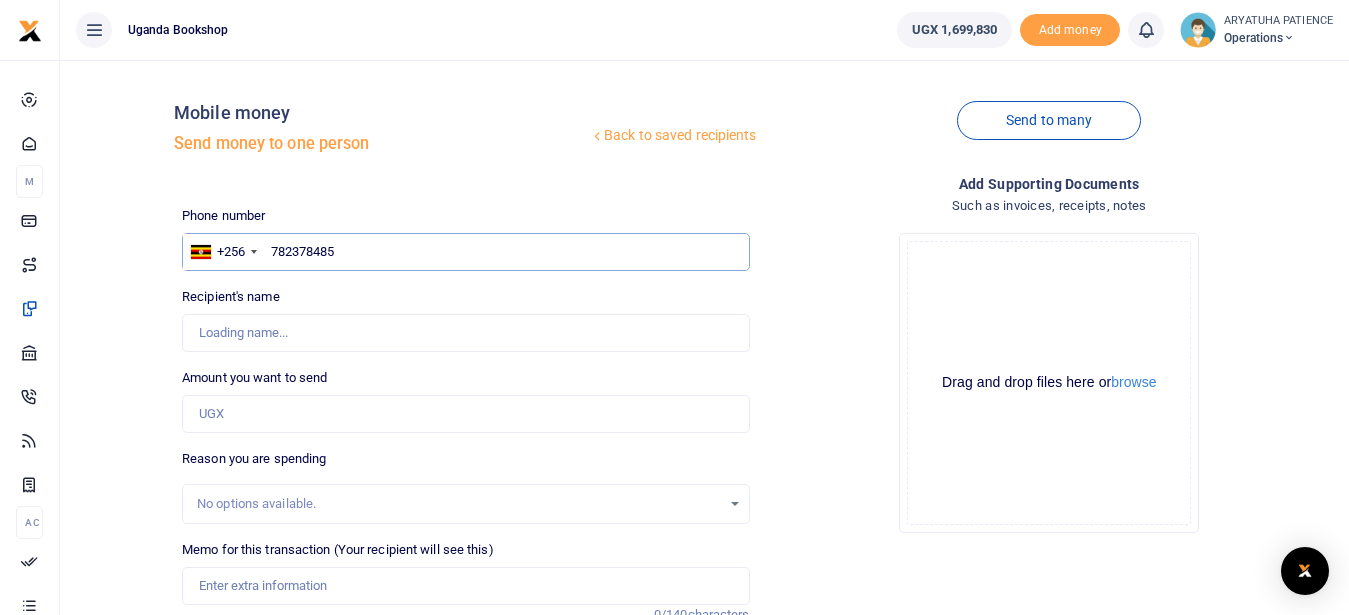 type on "[PERSON_NAME]" 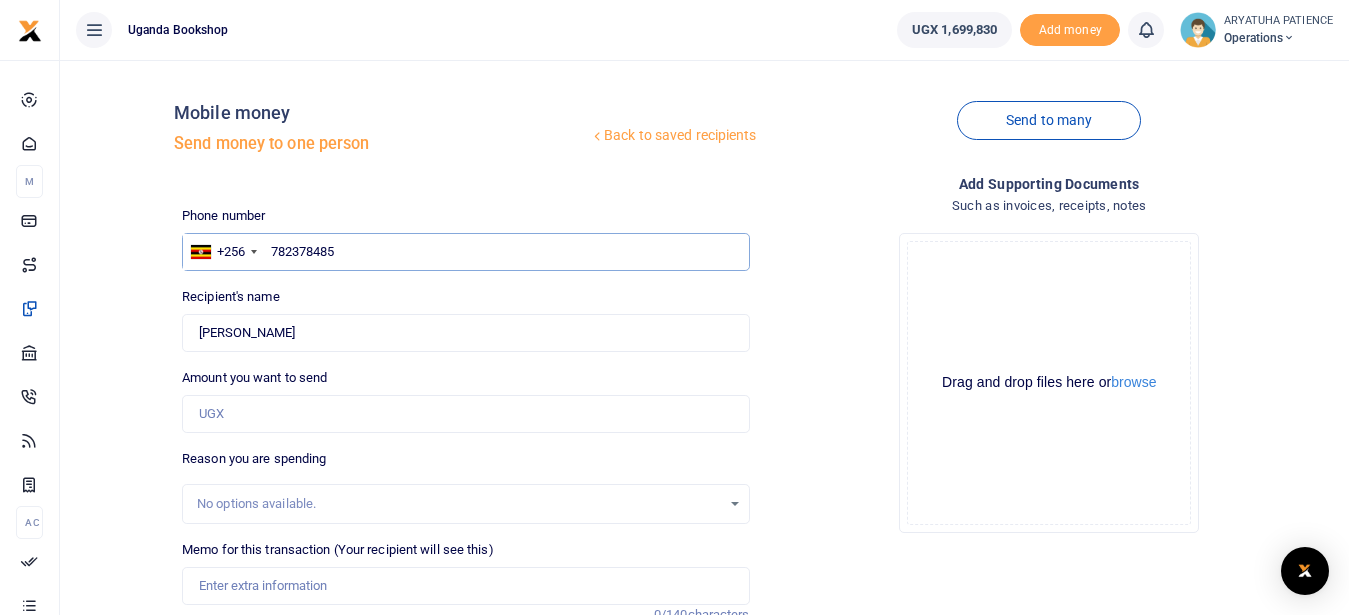 type on "782378485" 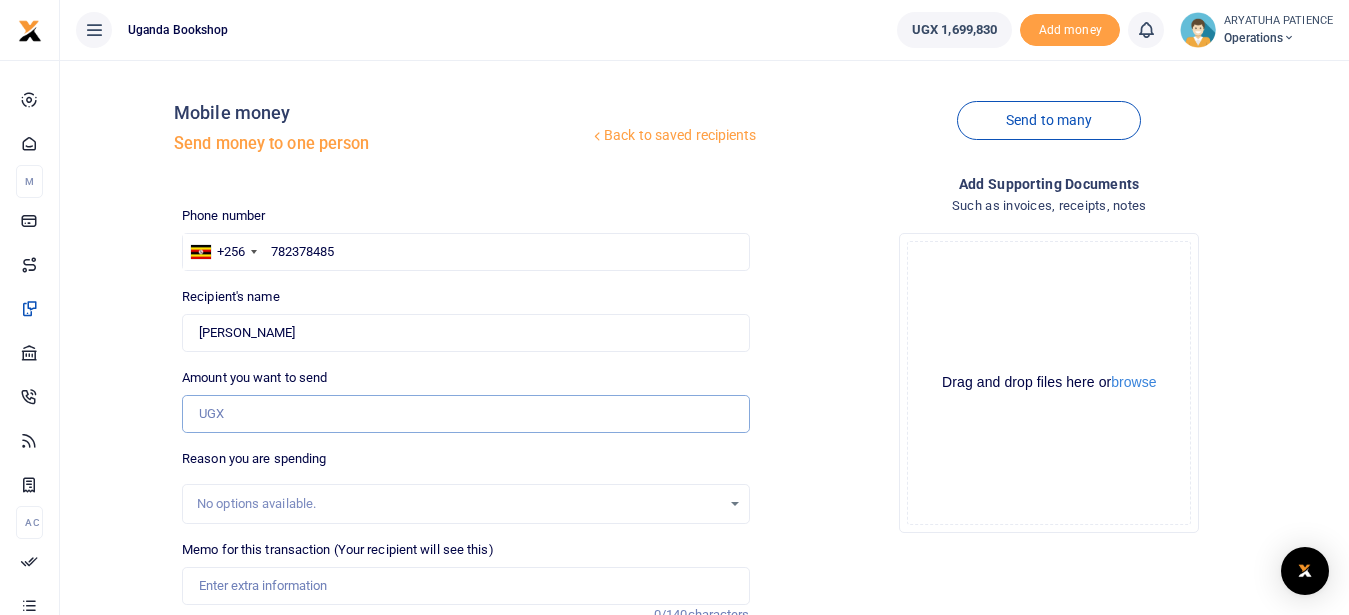 click on "Amount you want to send" at bounding box center [465, 414] 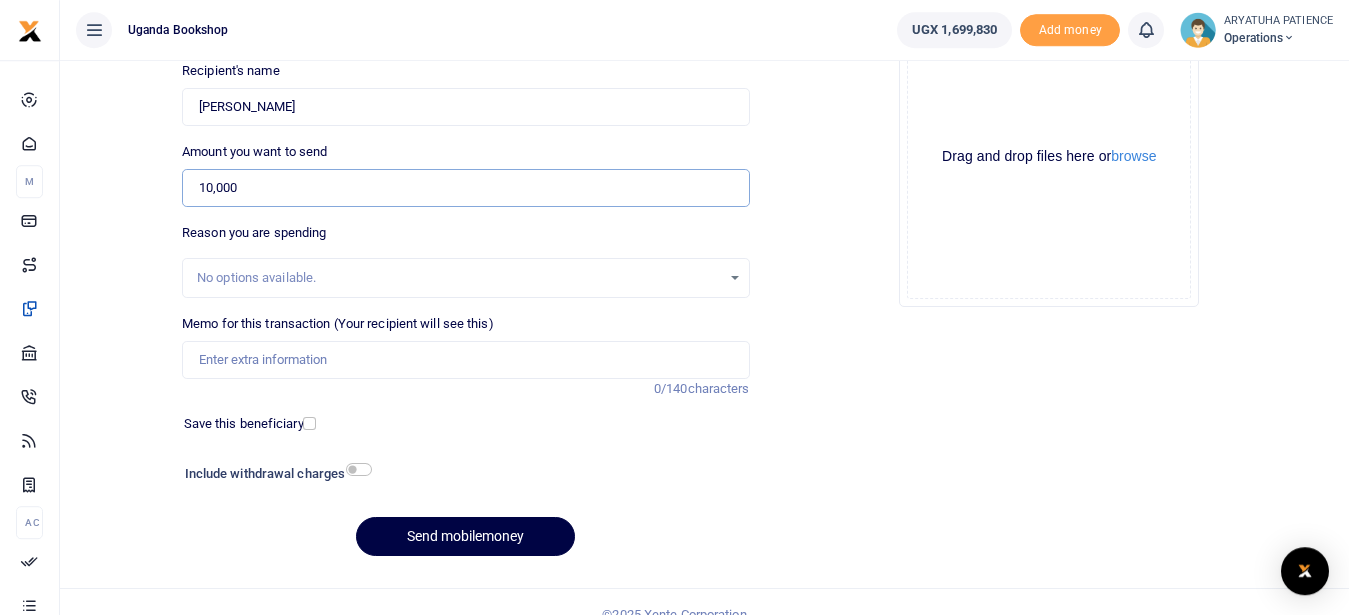 scroll, scrollTop: 251, scrollLeft: 0, axis: vertical 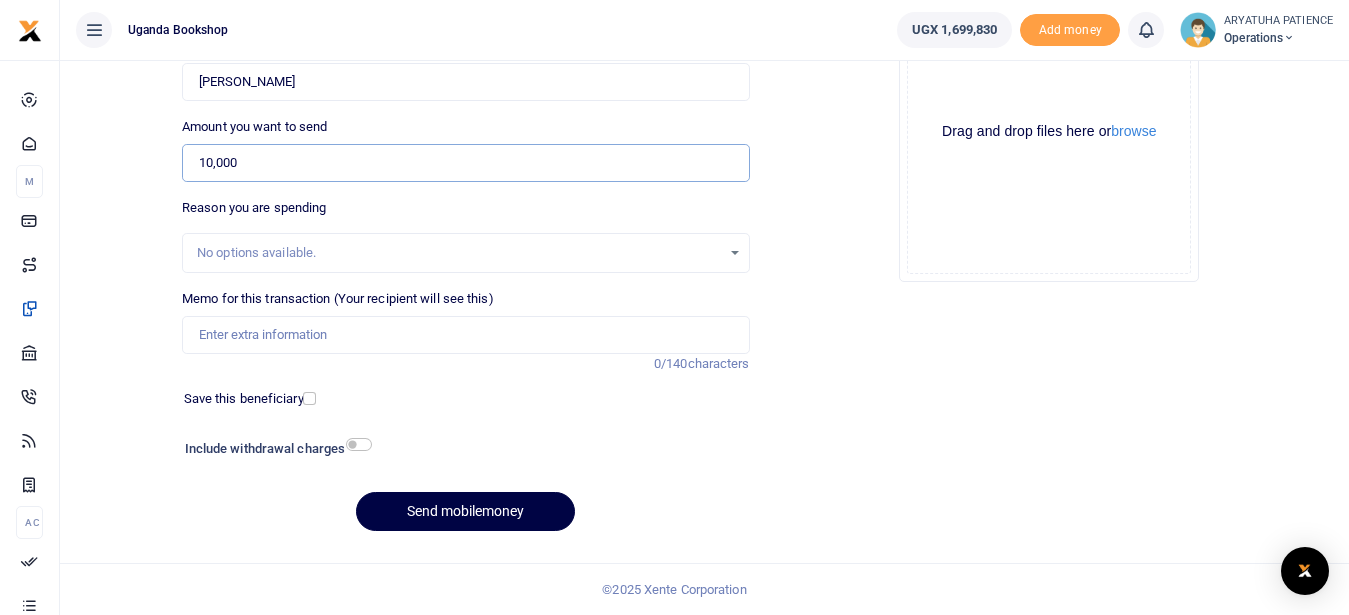 type on "10,000" 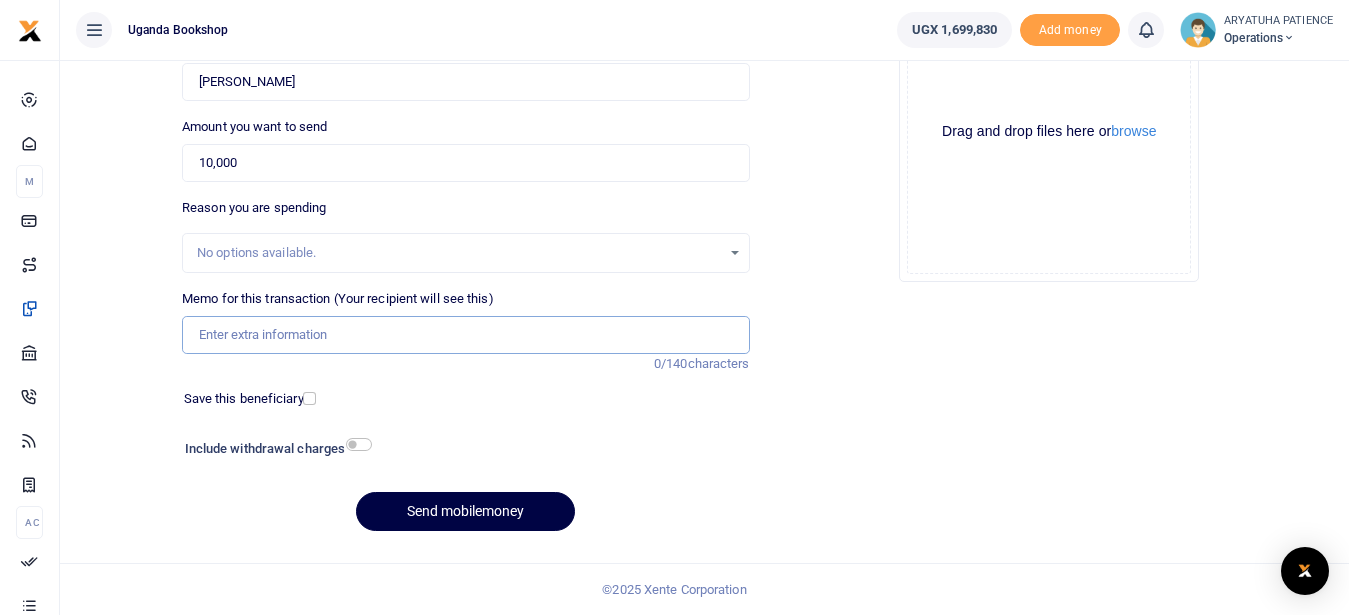 click on "Memo for this transaction (Your recipient will see this)" at bounding box center (465, 335) 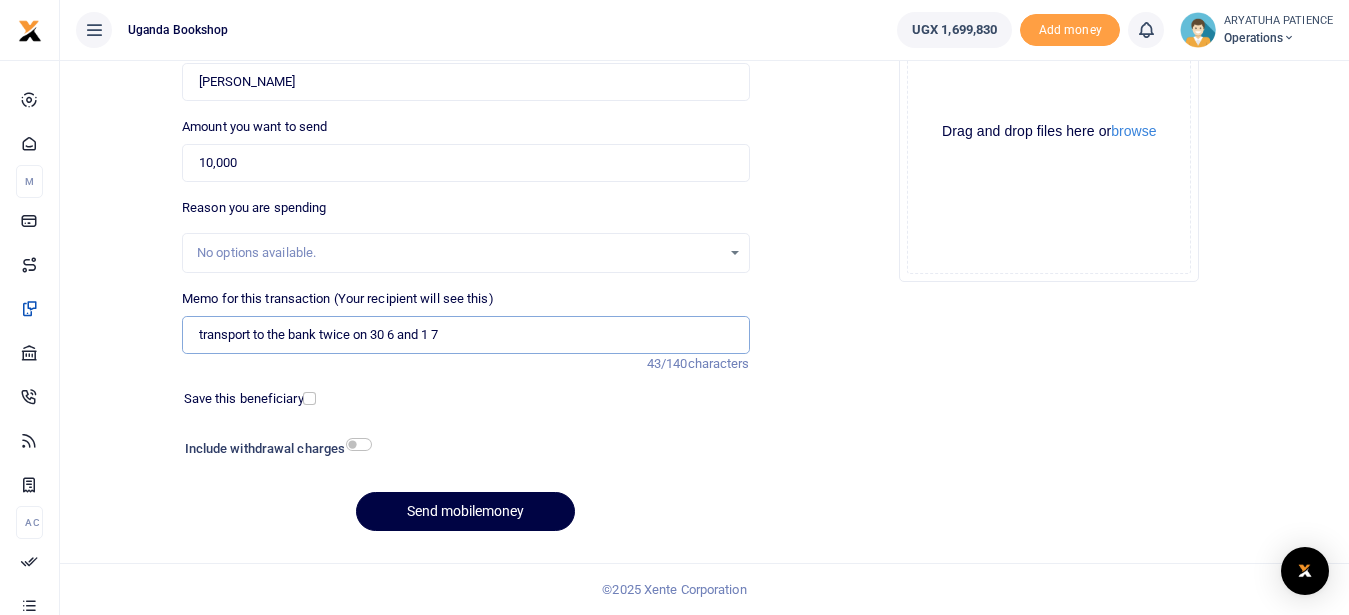 type on "transport to the bank twice on 30 6 and 1 7" 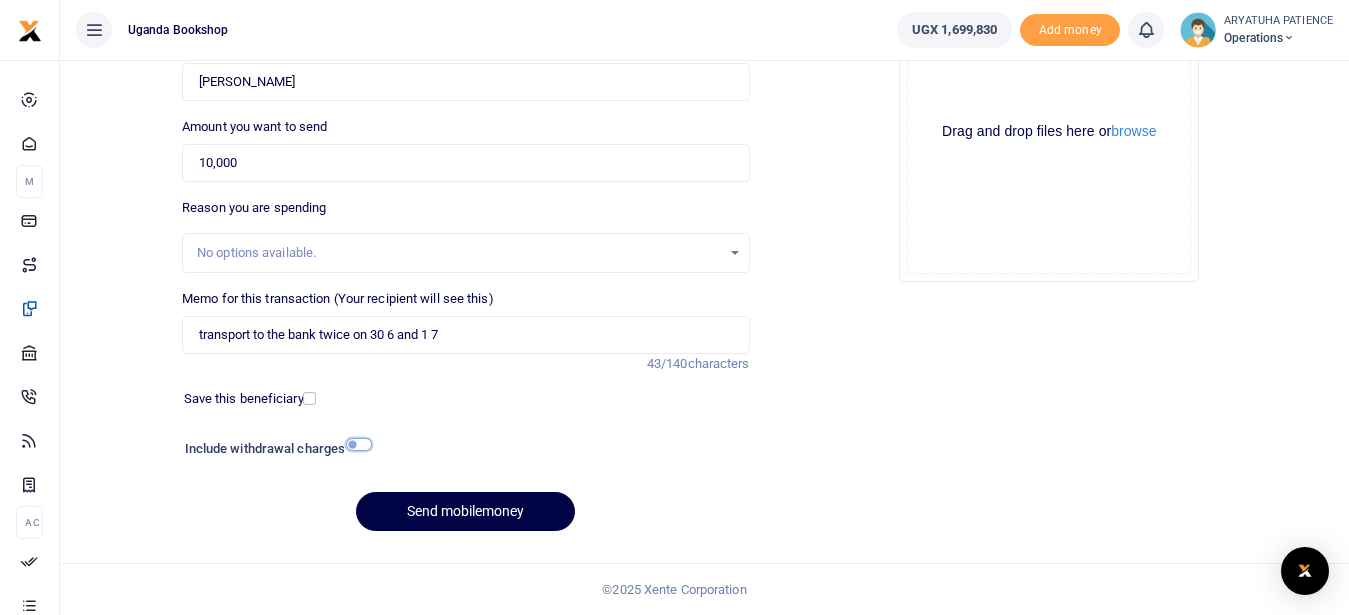 click at bounding box center [359, 444] 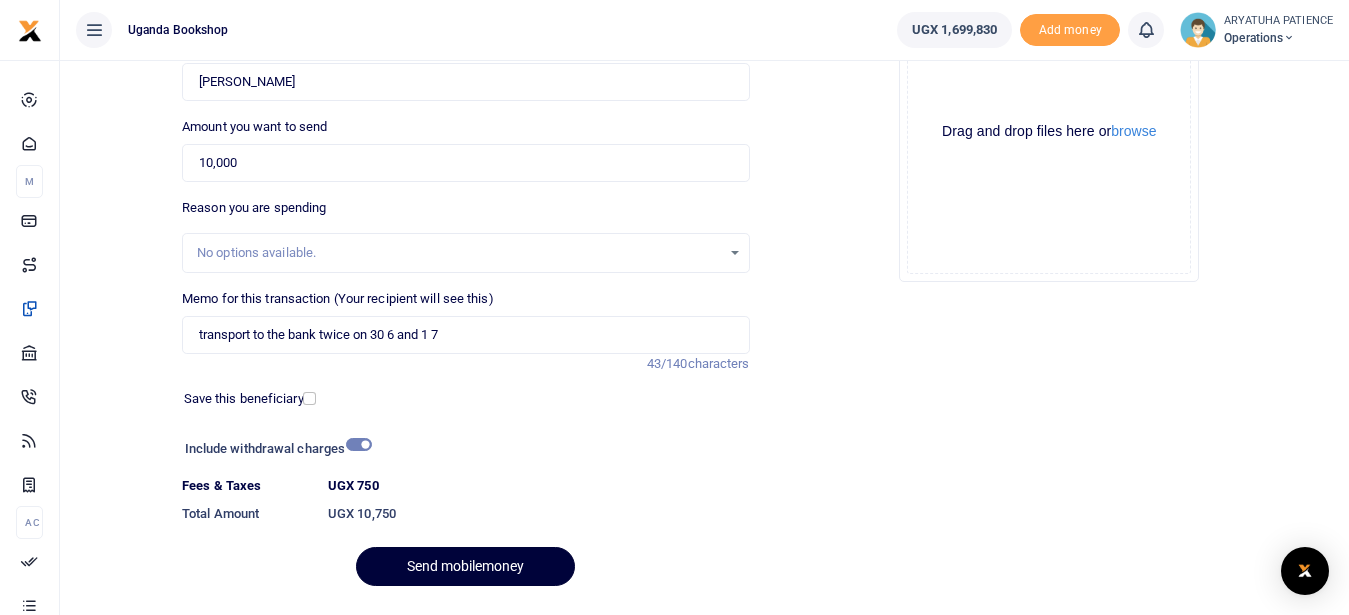 click on "Send mobilemoney" at bounding box center (465, 566) 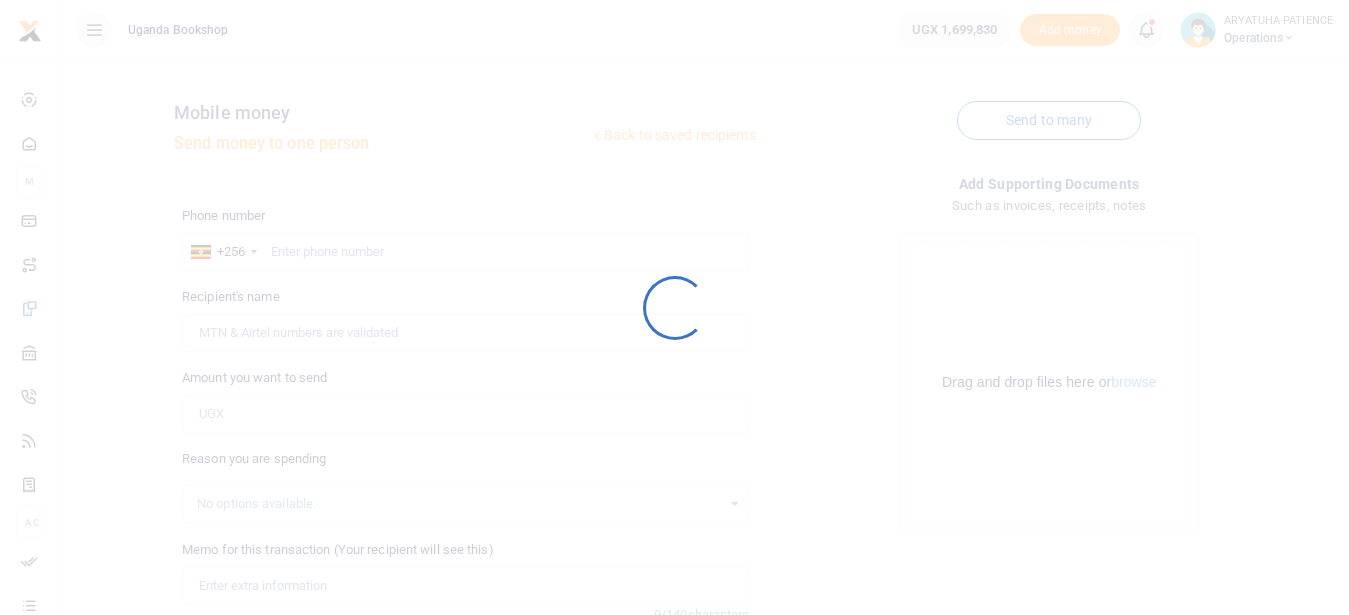 scroll, scrollTop: 0, scrollLeft: 0, axis: both 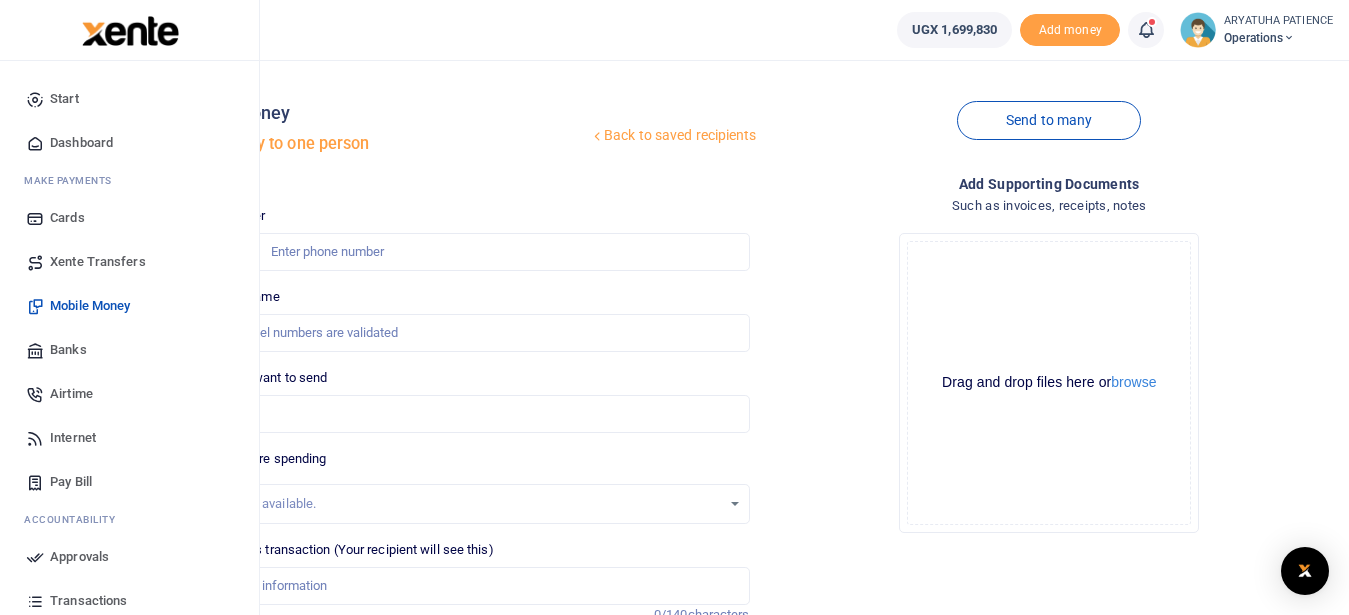 click on "Dashboard" at bounding box center (81, 143) 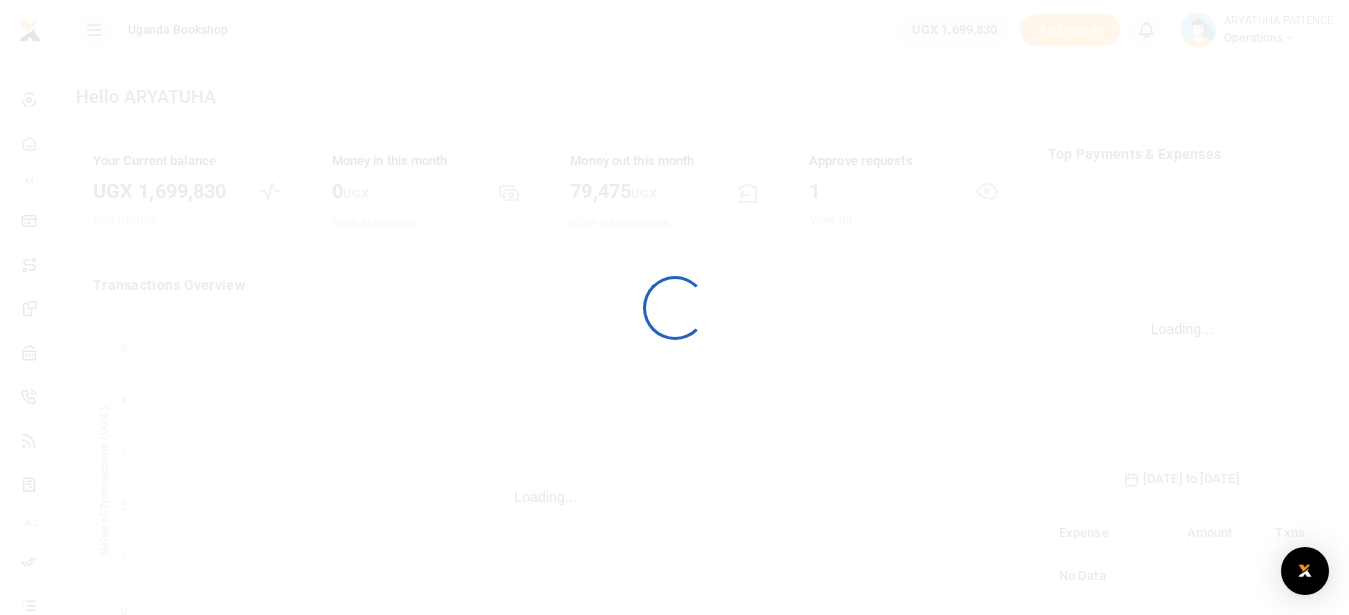 scroll, scrollTop: 0, scrollLeft: 0, axis: both 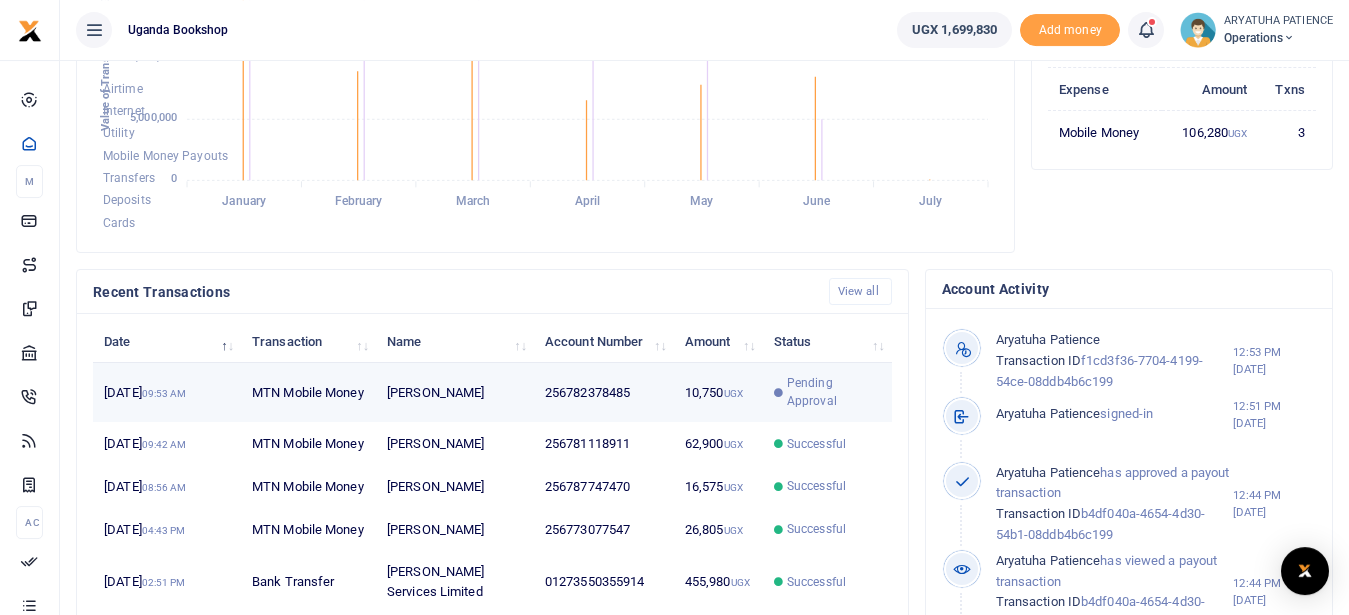 click on "256782378485" at bounding box center [604, 392] 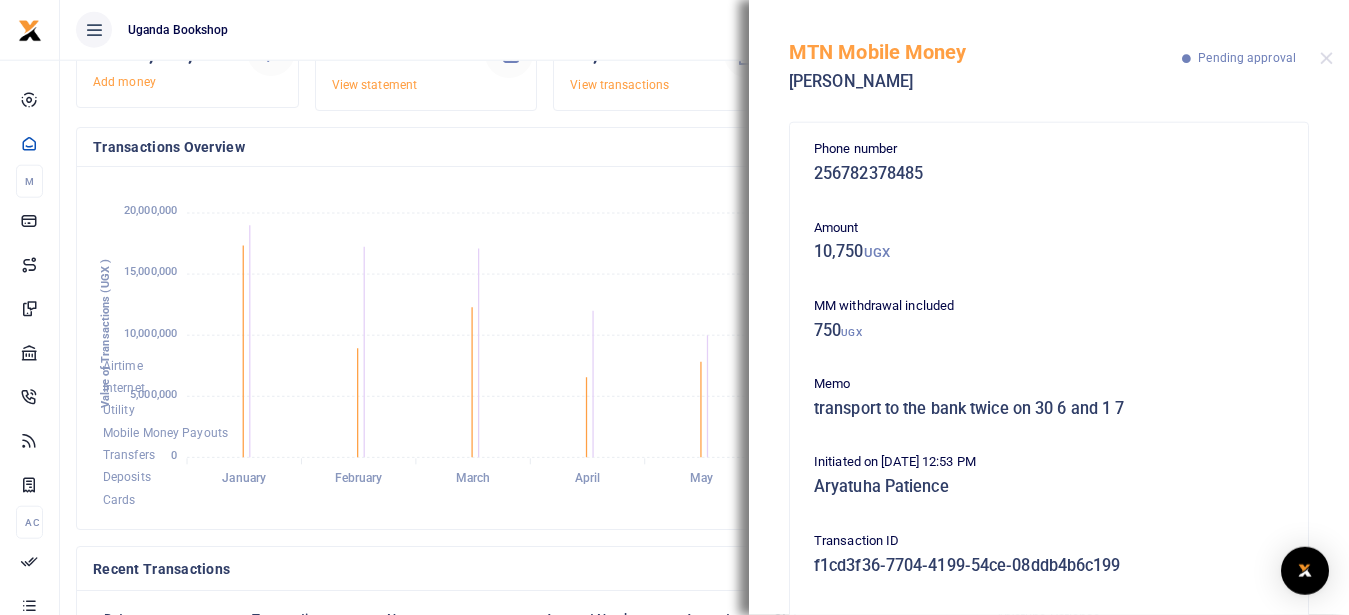 scroll, scrollTop: 0, scrollLeft: 0, axis: both 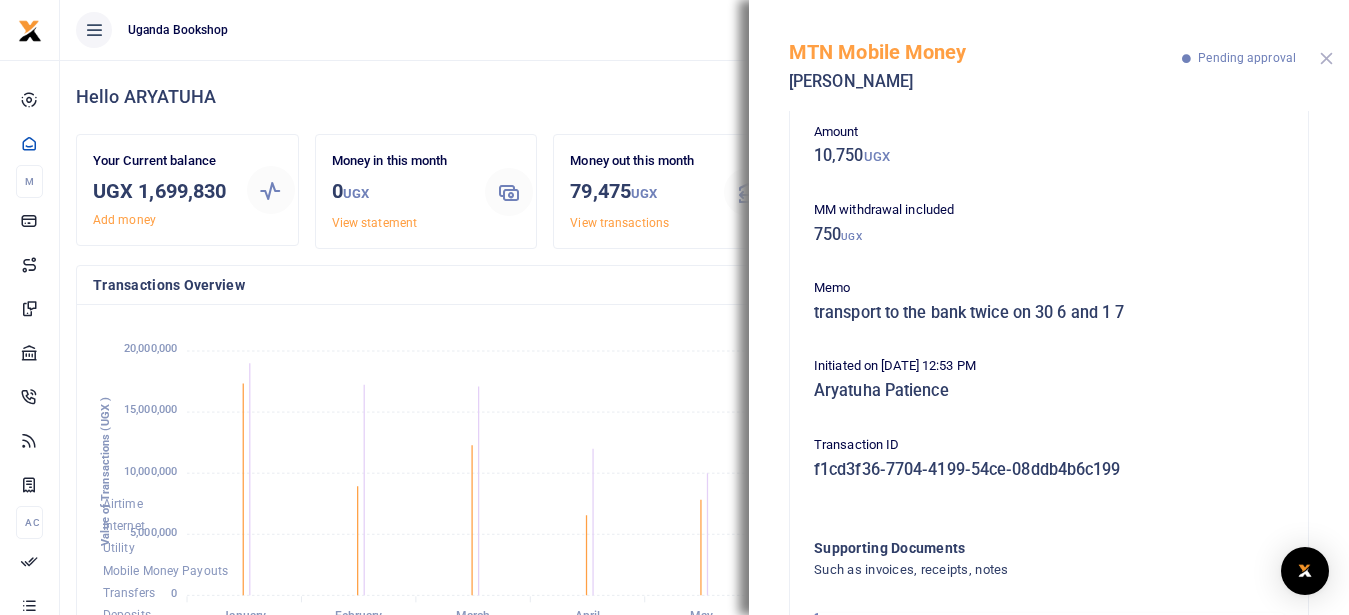 click at bounding box center [1326, 58] 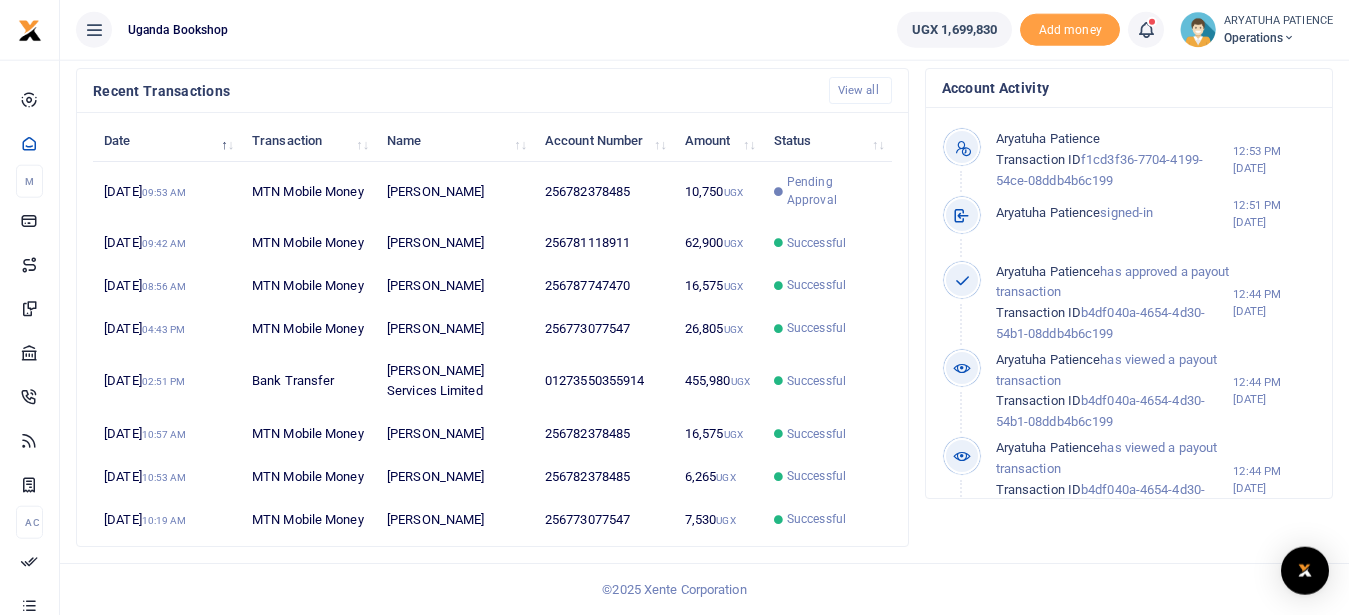 scroll, scrollTop: 755, scrollLeft: 0, axis: vertical 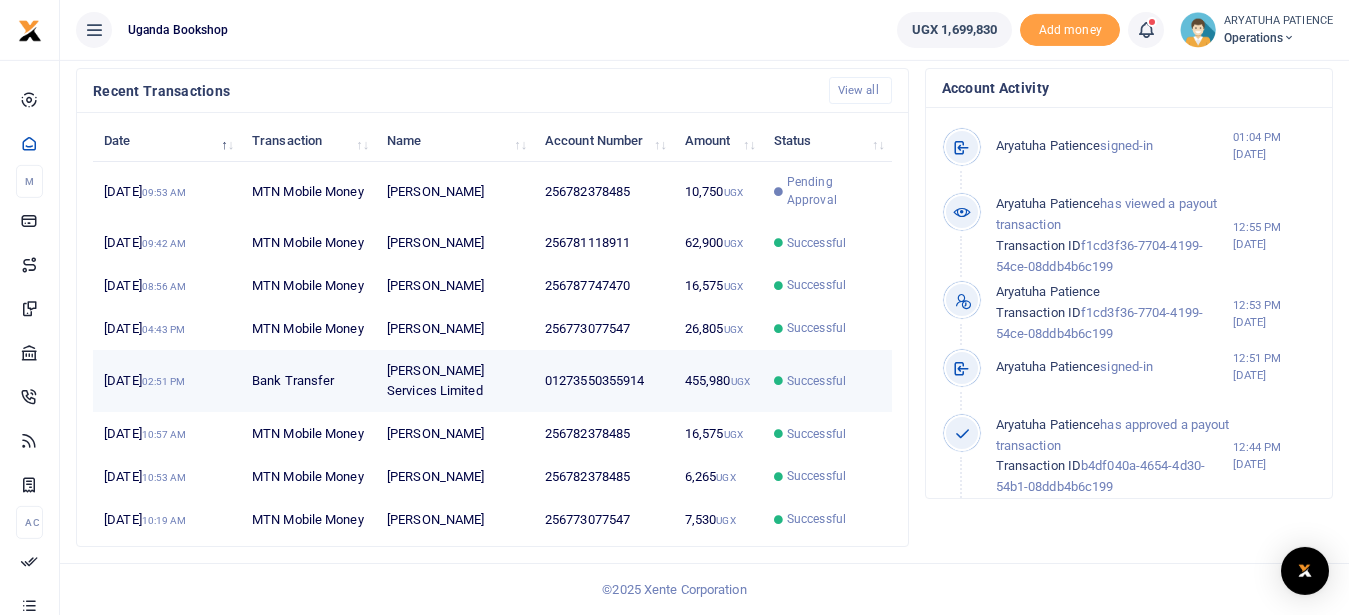 click on "[PERSON_NAME] Services Limited" at bounding box center (455, 381) 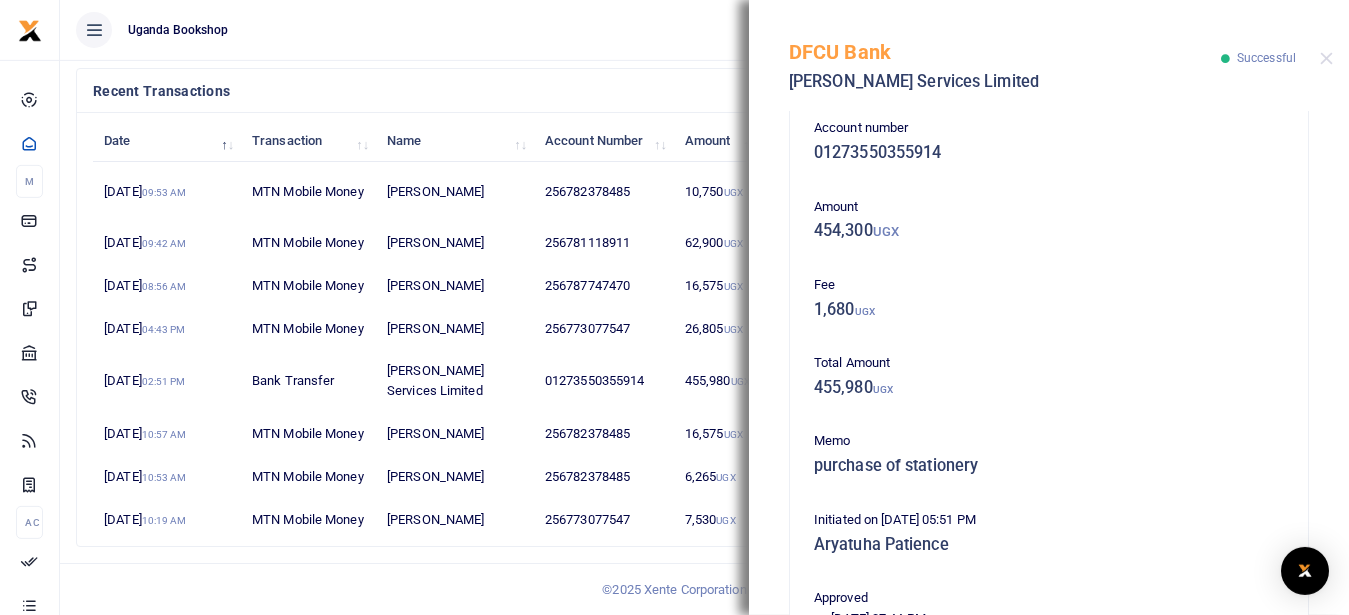 scroll, scrollTop: 0, scrollLeft: 0, axis: both 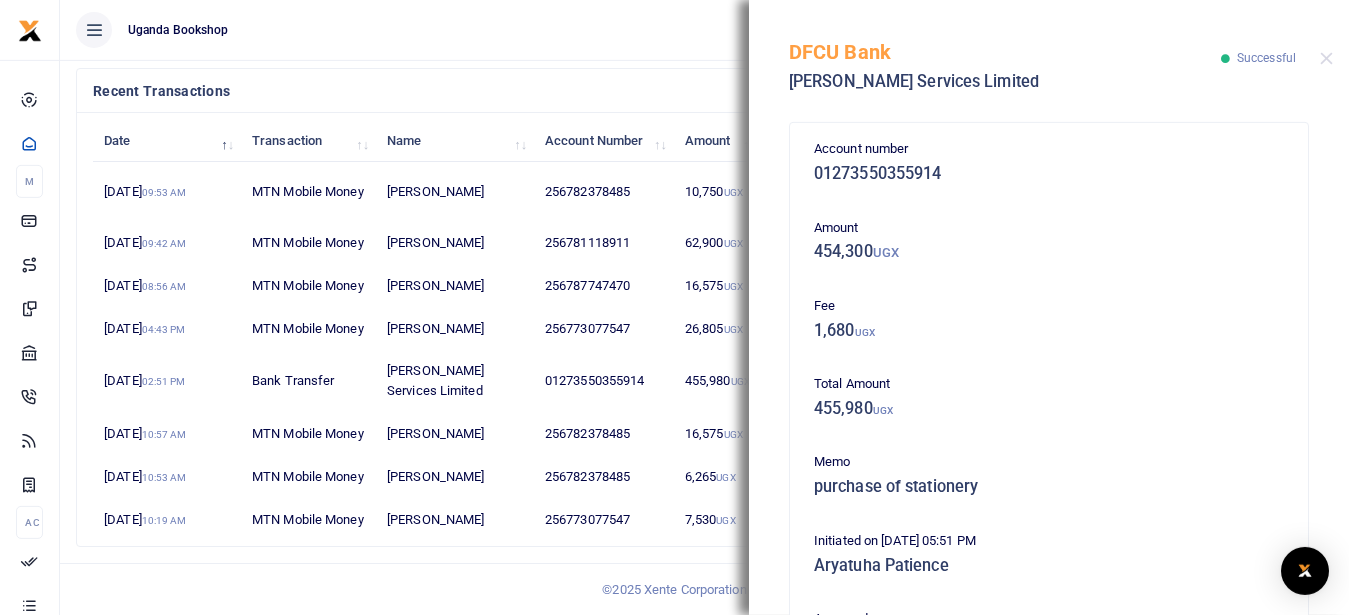click on "DFCU Bank
Janine Services Limited
Successful" at bounding box center [1049, 55] 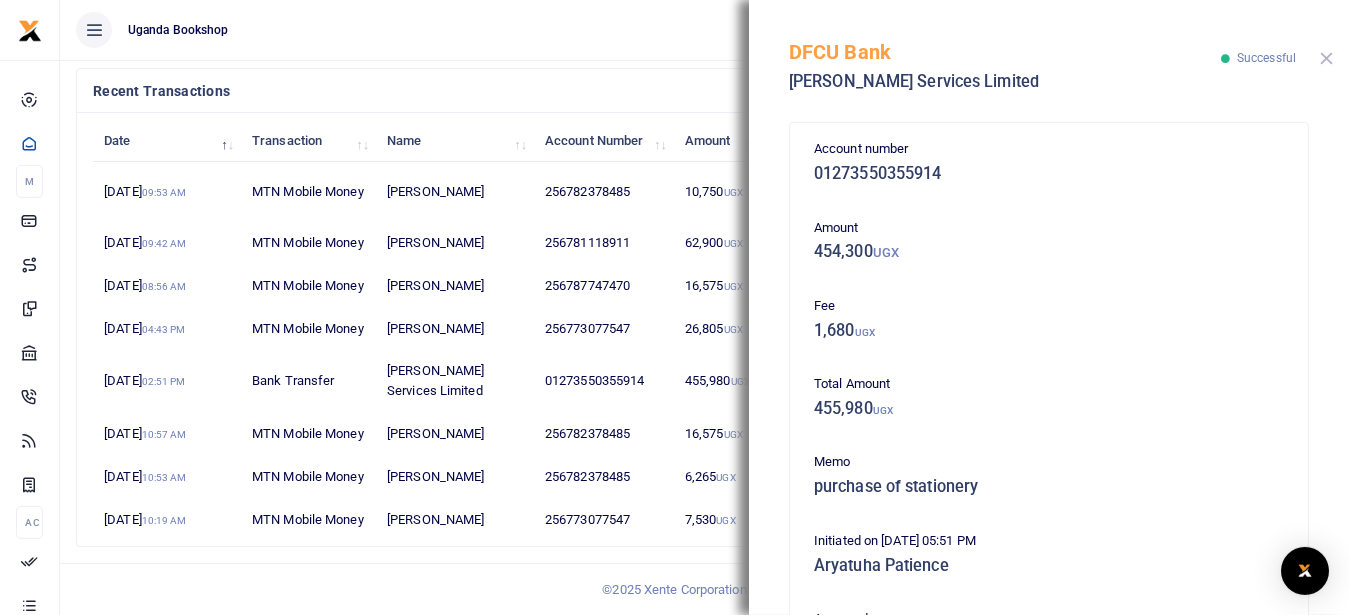 click at bounding box center [1326, 58] 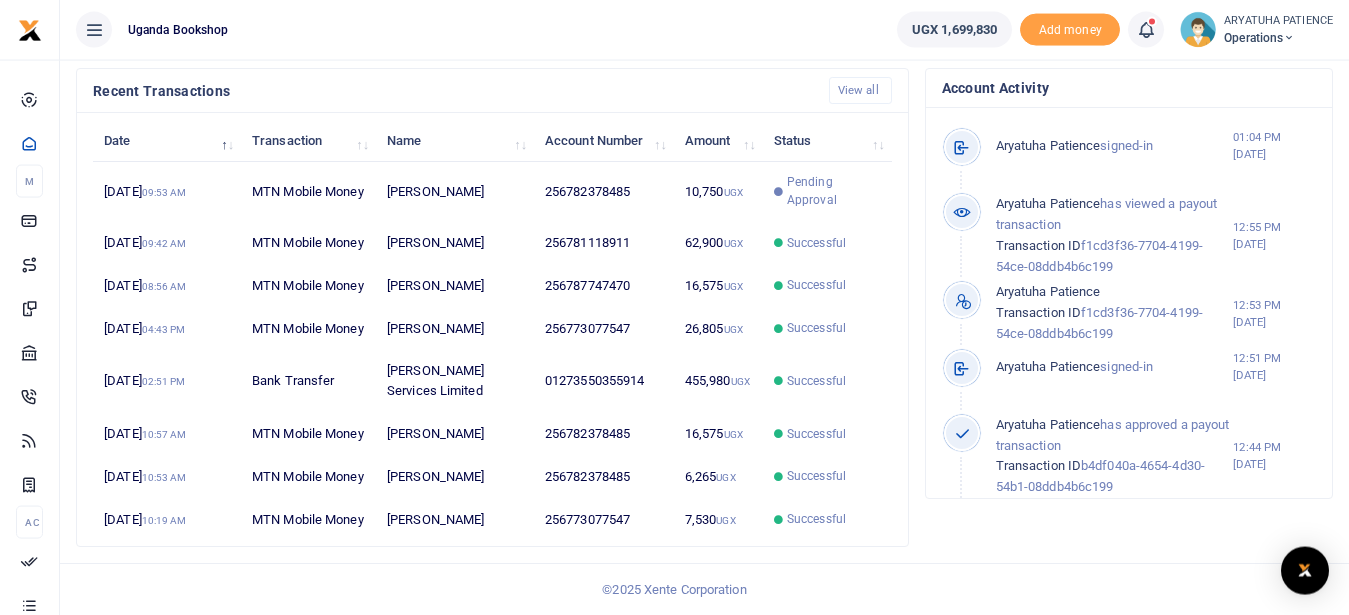 scroll, scrollTop: 739, scrollLeft: 0, axis: vertical 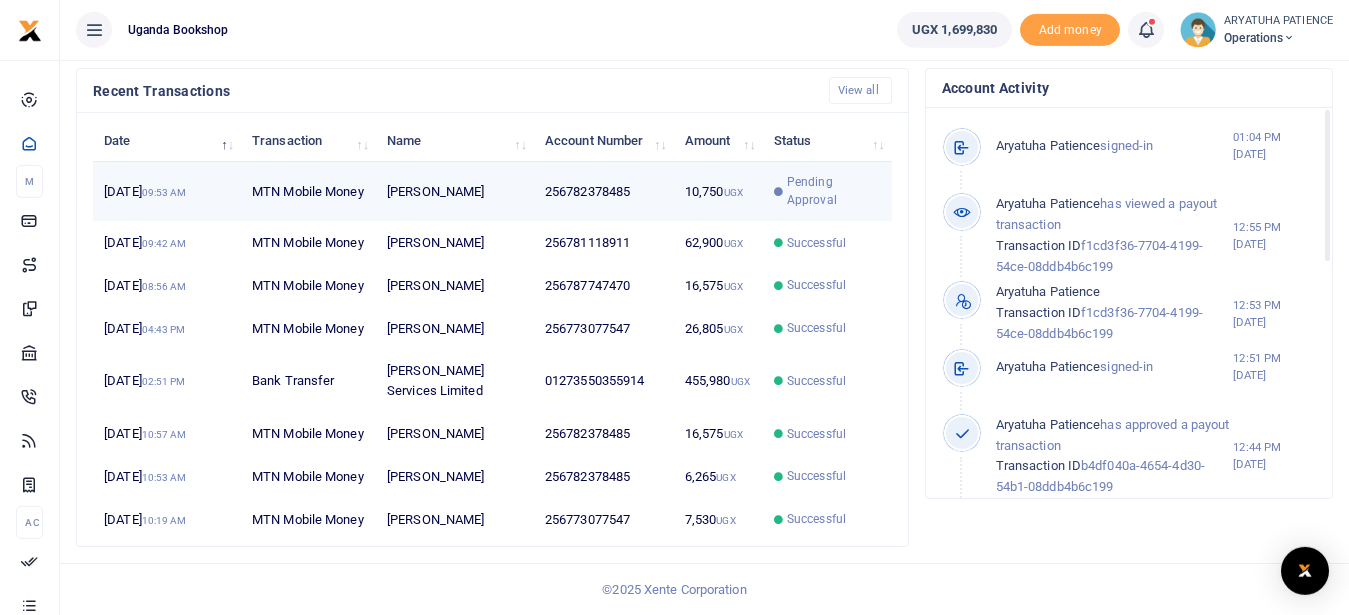 click on "256782378485" at bounding box center [604, 191] 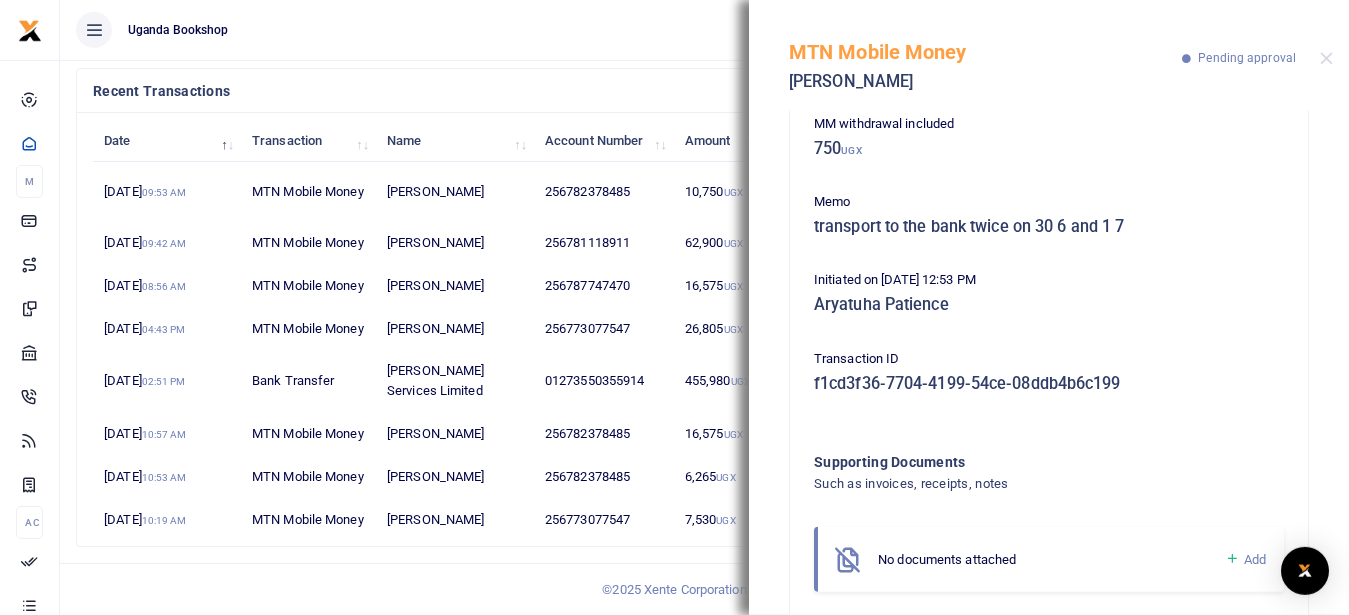 scroll, scrollTop: 224, scrollLeft: 0, axis: vertical 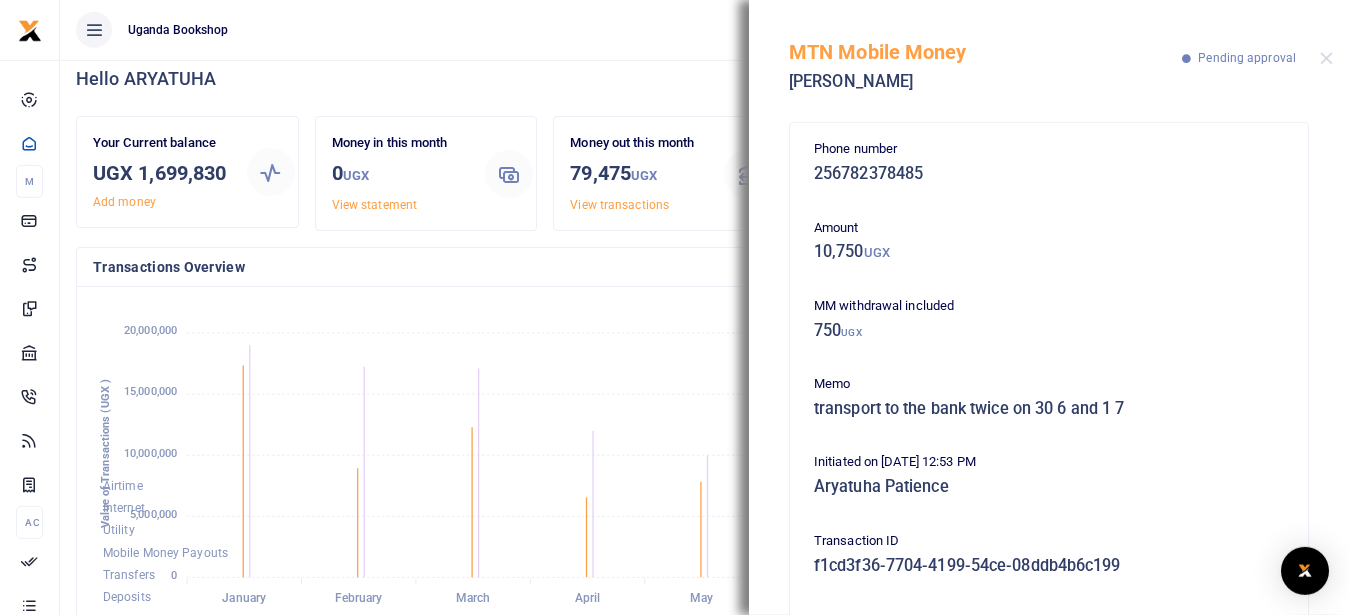 click on "Airtime Internet Utility Mobile Money Payouts Transfers Deposits Cards" 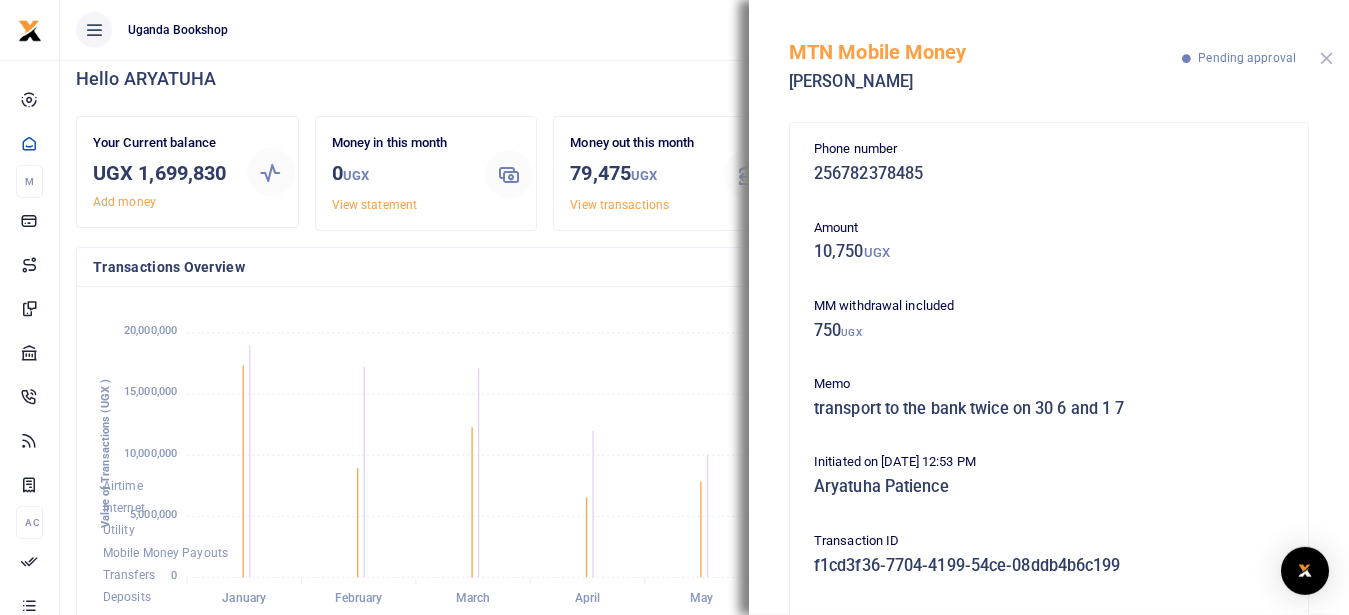 click at bounding box center [1326, 58] 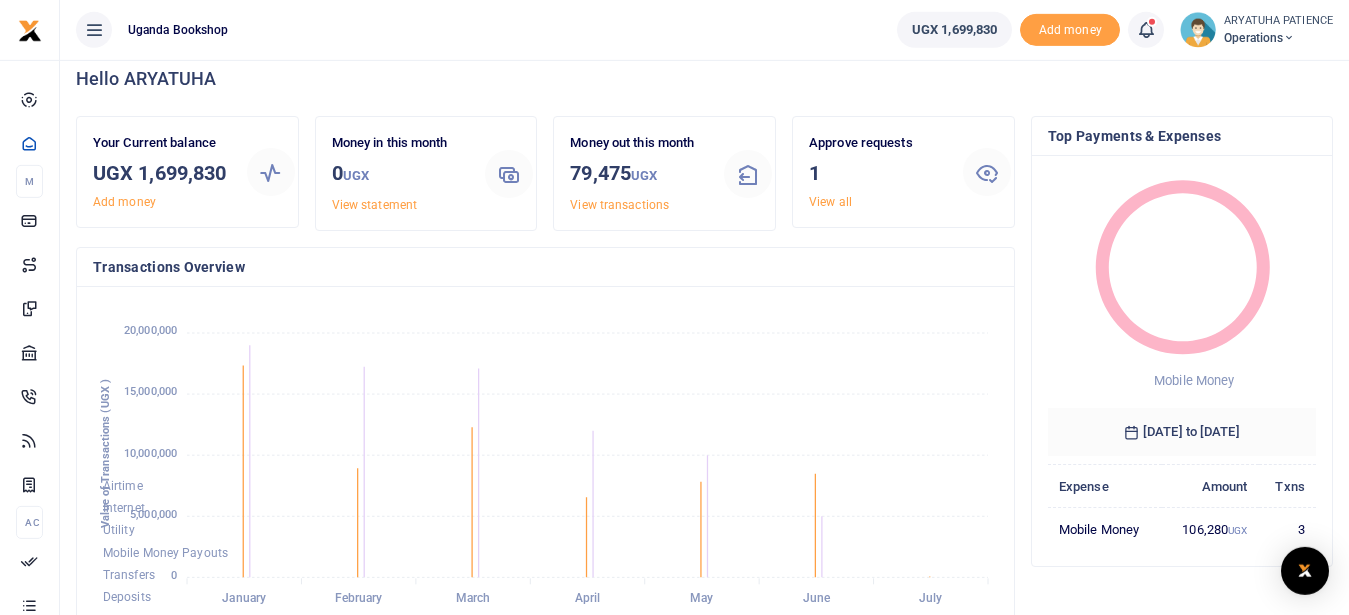 scroll, scrollTop: 0, scrollLeft: 0, axis: both 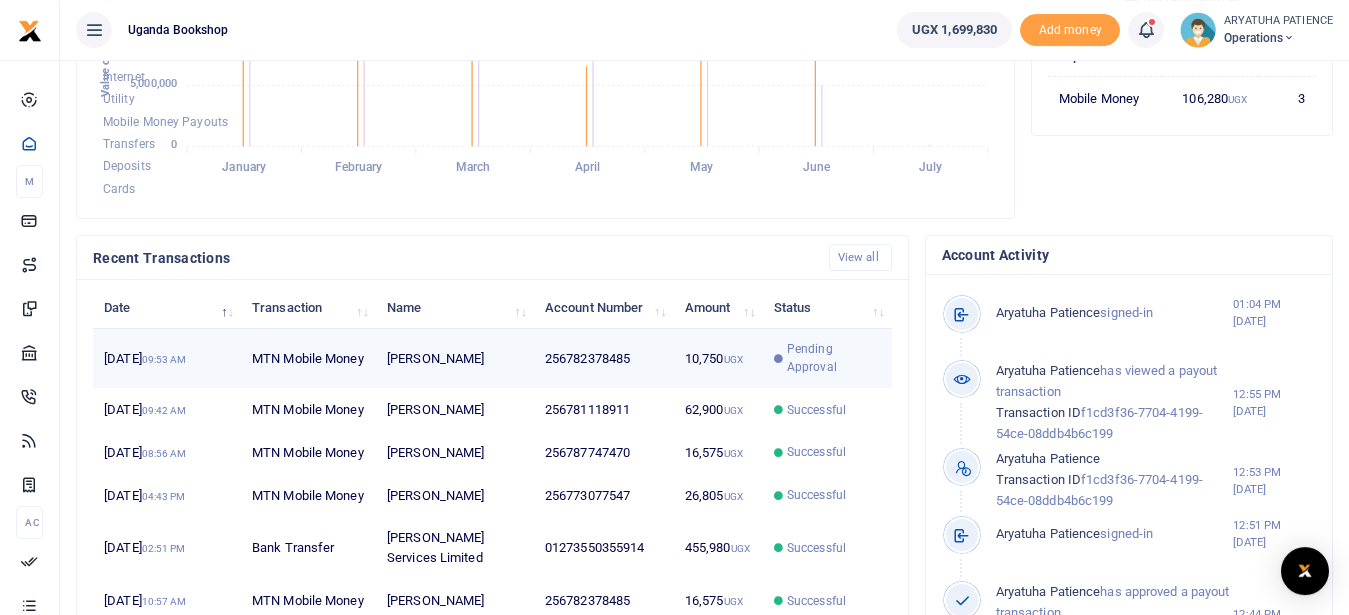 click on "256782378485" at bounding box center (604, 358) 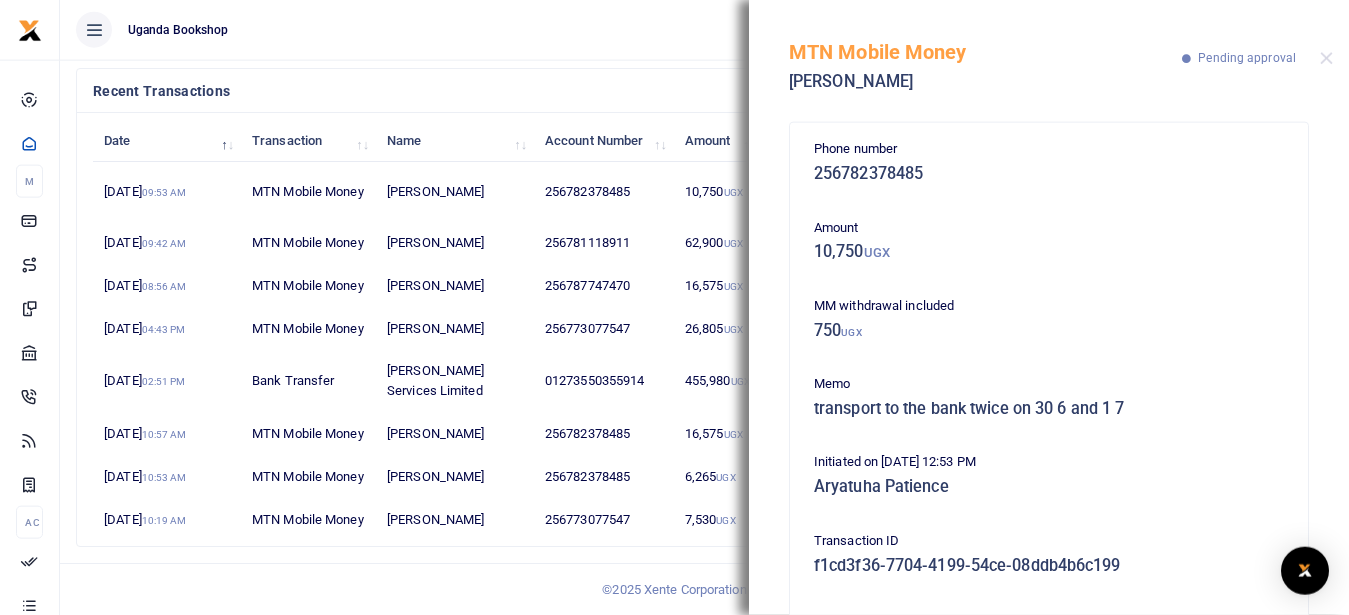 scroll, scrollTop: 755, scrollLeft: 0, axis: vertical 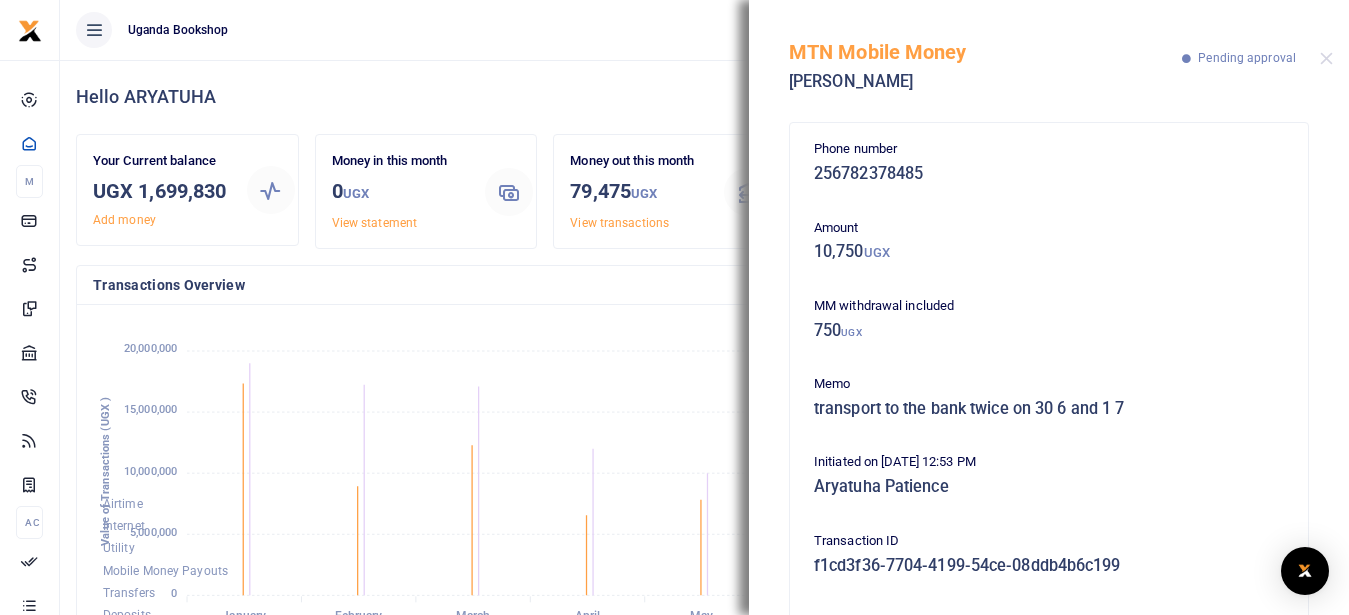 click on "MTN Mobile Money
Henry Ssengonge
Pending approval" at bounding box center [1049, 55] 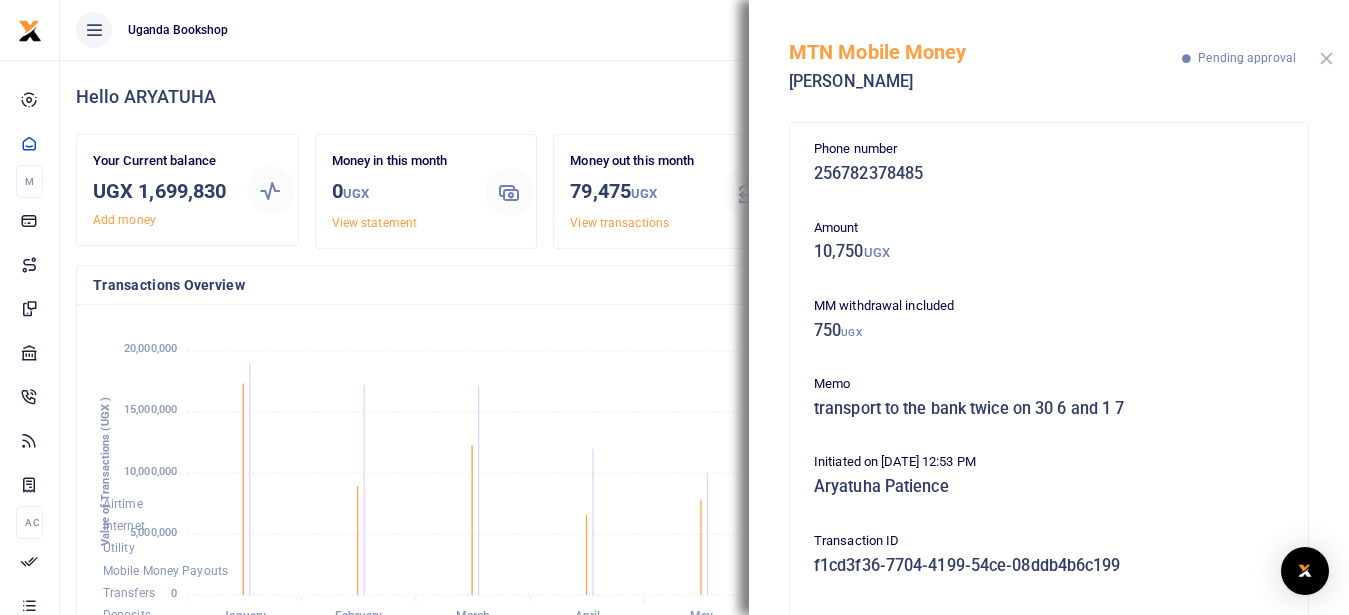 click at bounding box center (1326, 58) 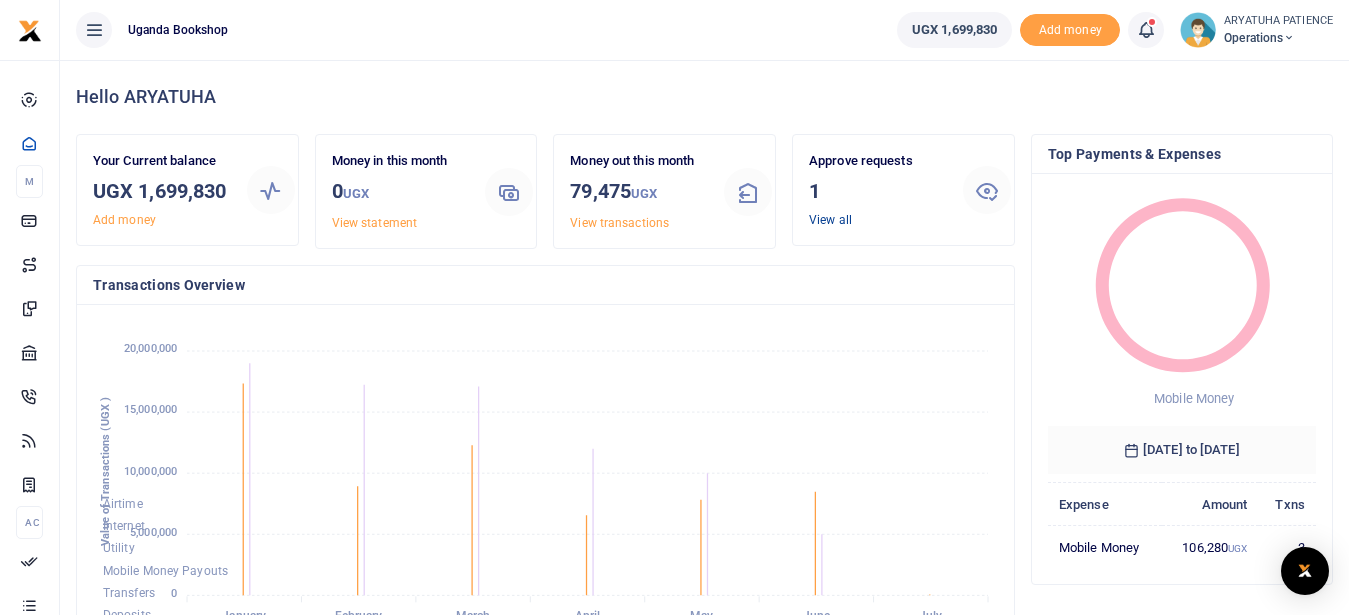 click on "View all" at bounding box center (830, 220) 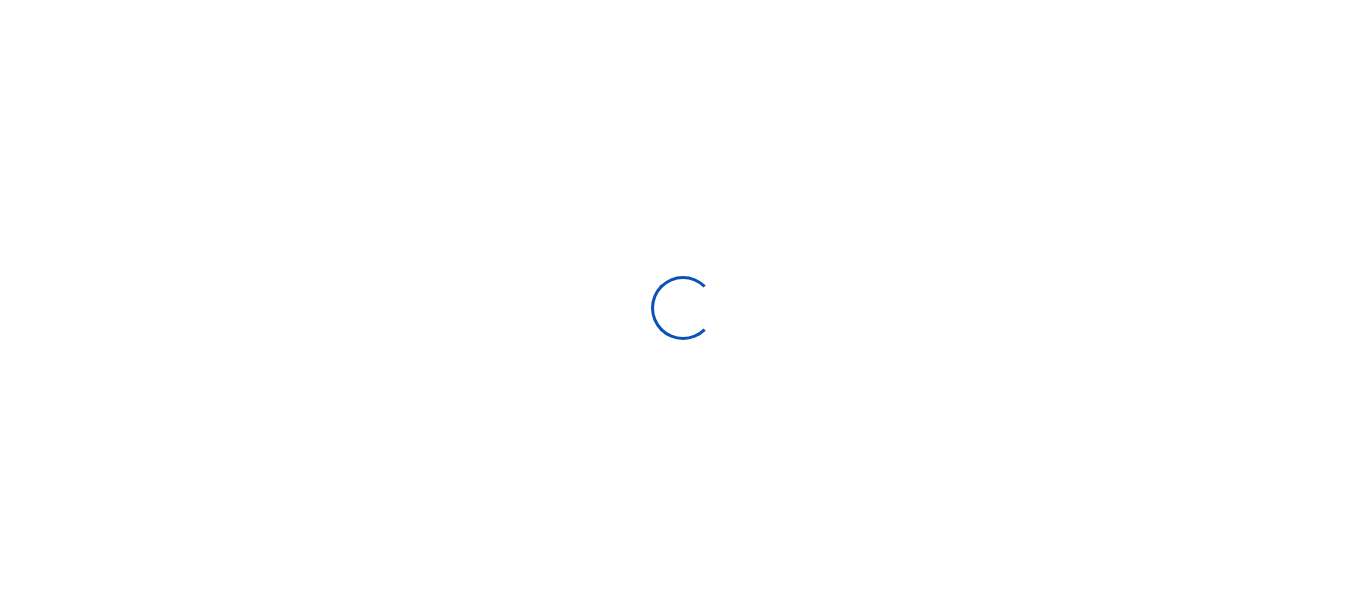 scroll, scrollTop: 0, scrollLeft: 0, axis: both 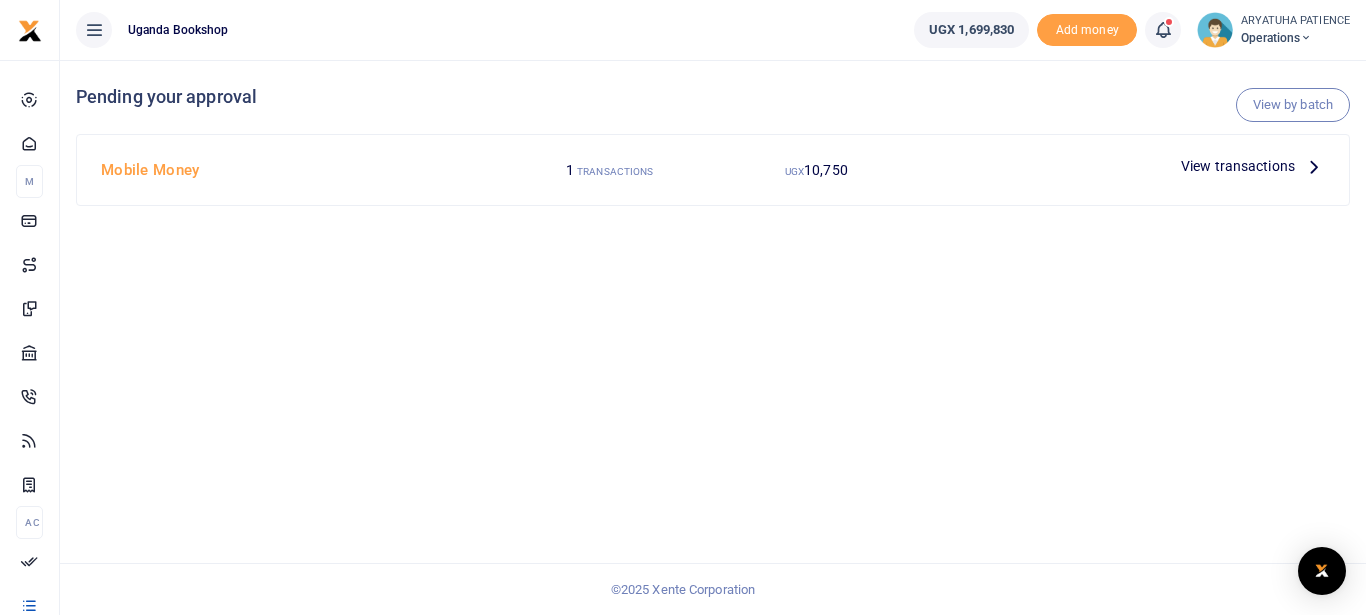 click at bounding box center [1314, 166] 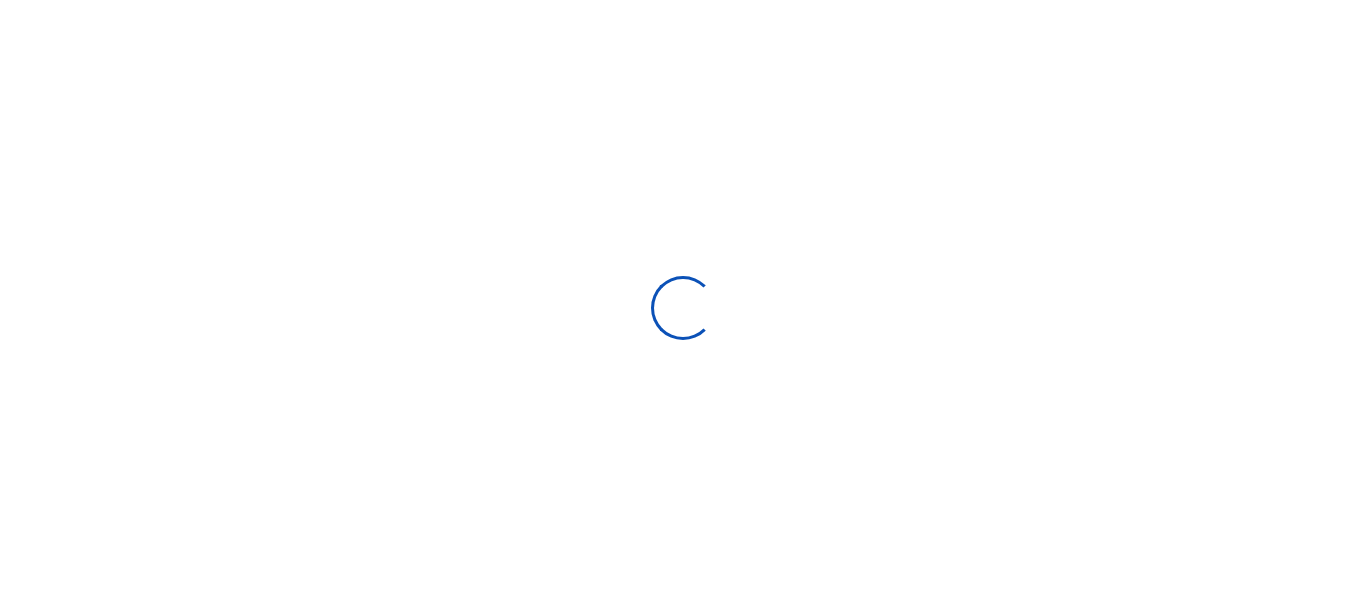 scroll, scrollTop: 0, scrollLeft: 0, axis: both 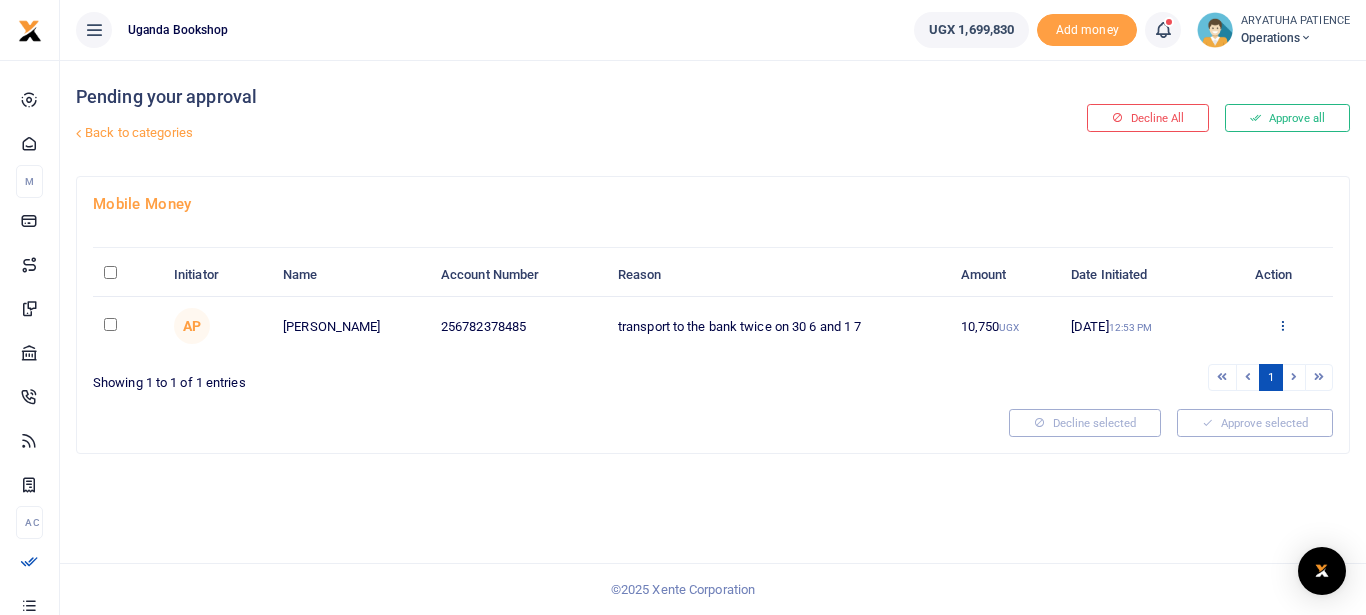 click at bounding box center [1282, 325] 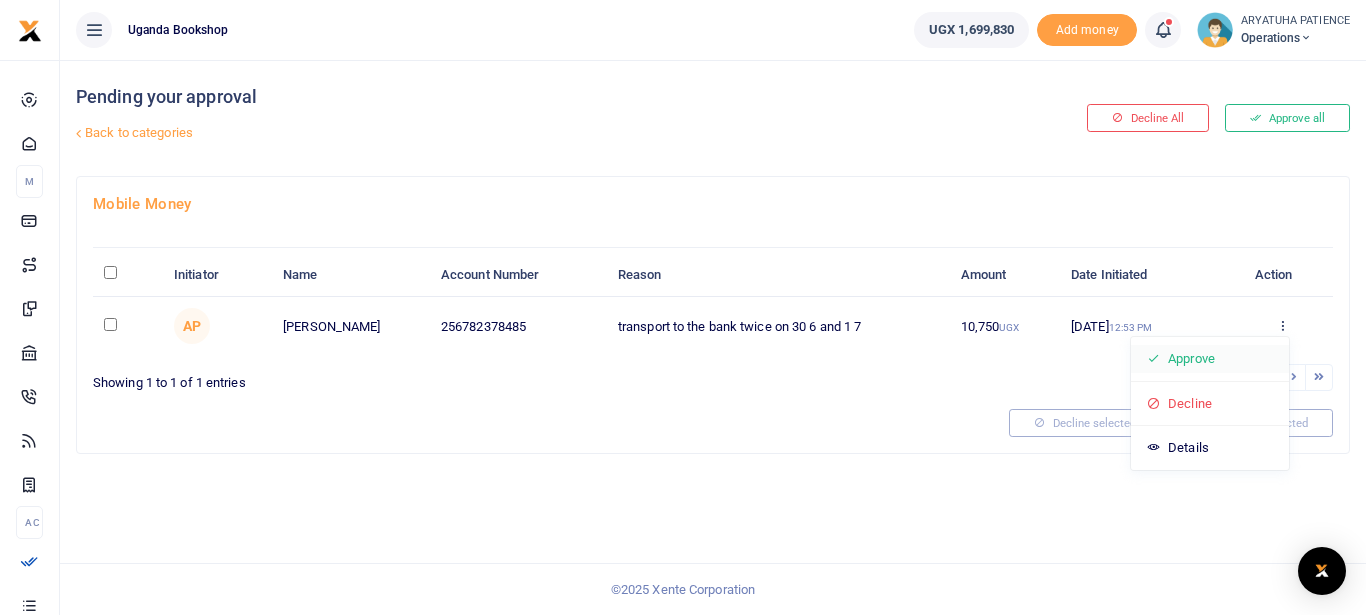 click on "Approve" at bounding box center (1210, 359) 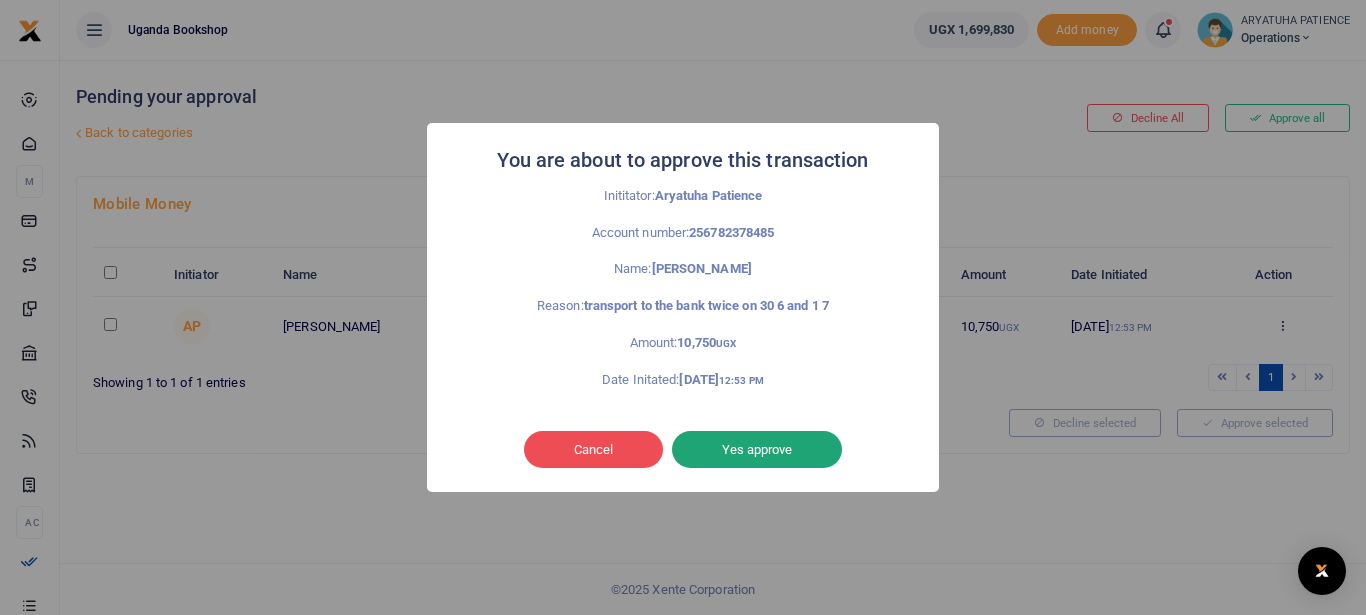 click on "Yes approve" at bounding box center [757, 450] 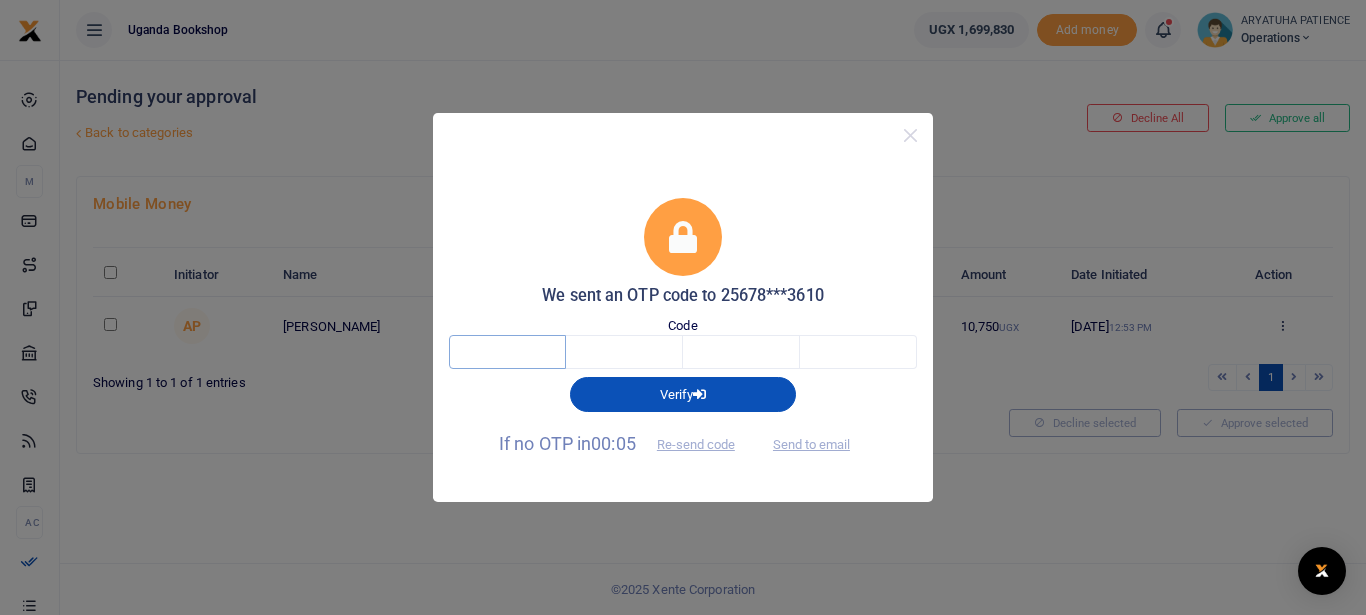 click at bounding box center (507, 352) 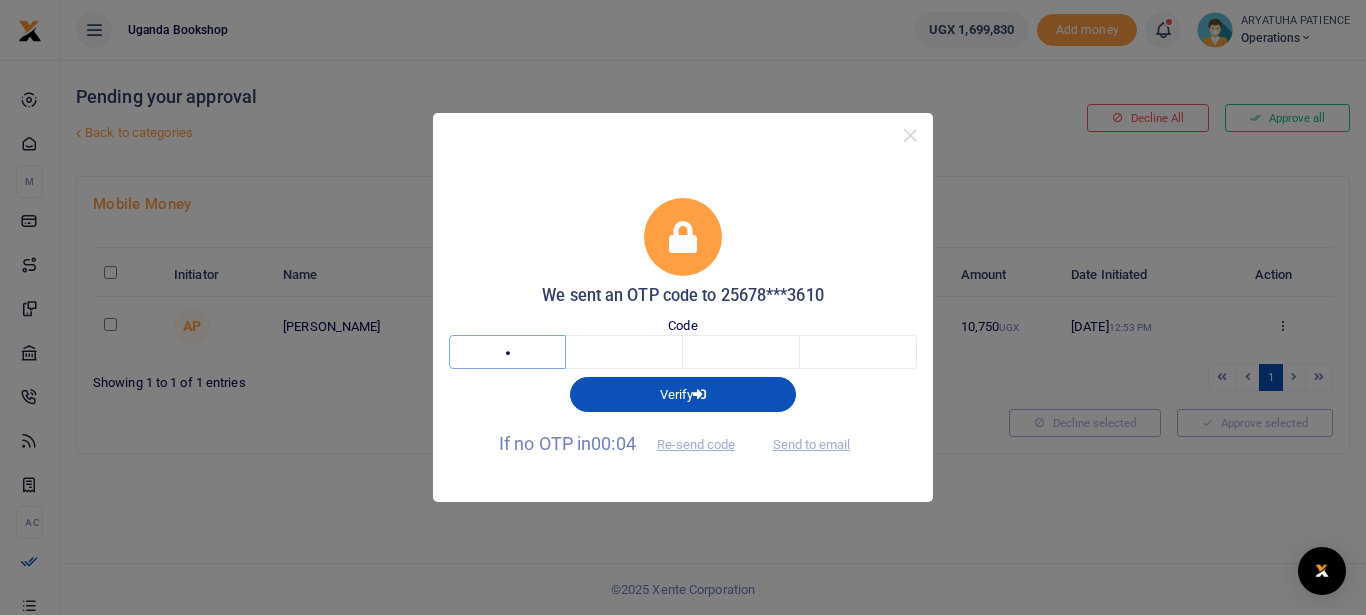 type on "3" 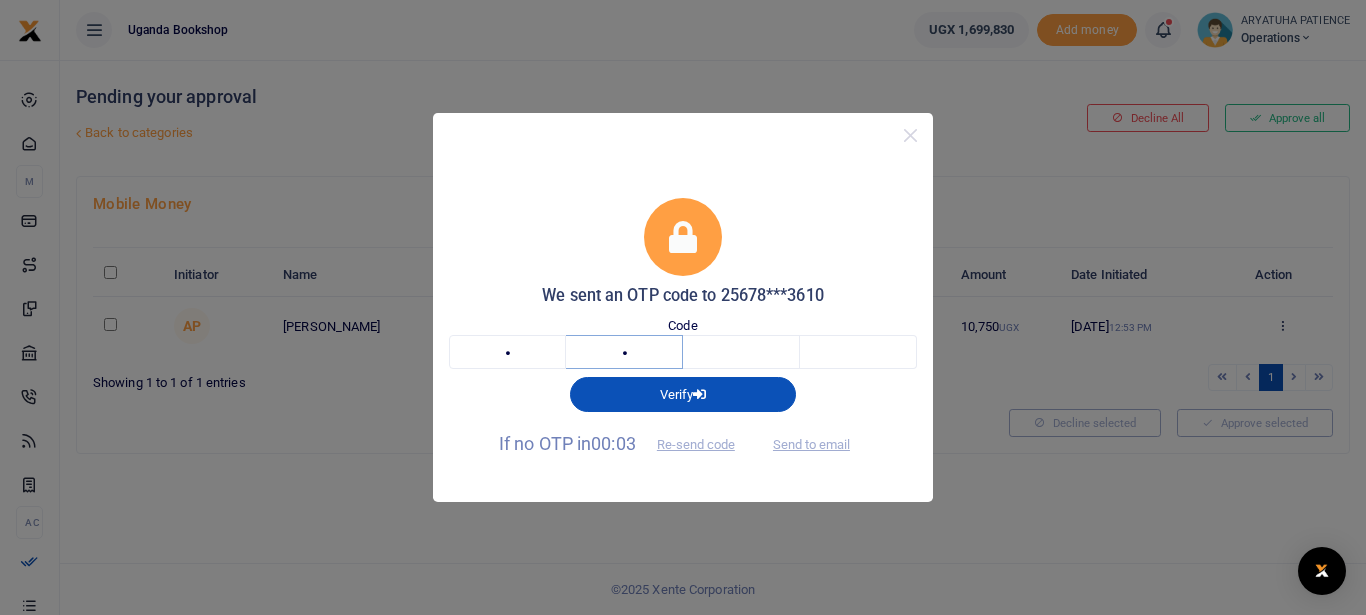 type on "1" 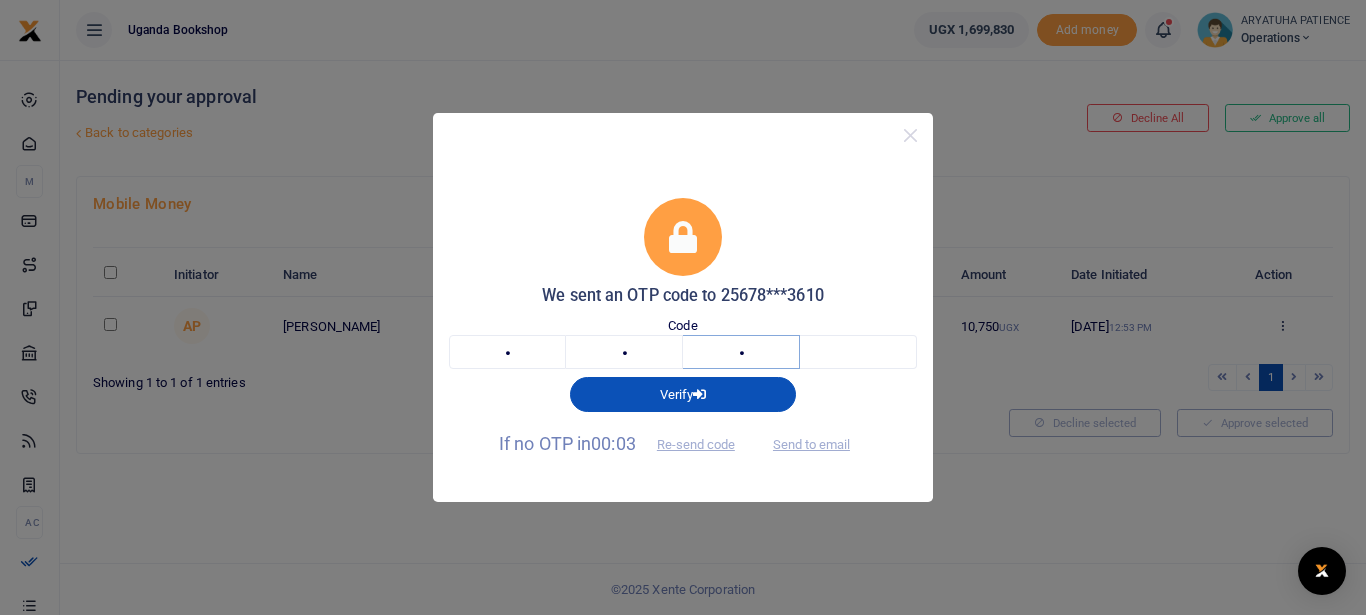 type on "9" 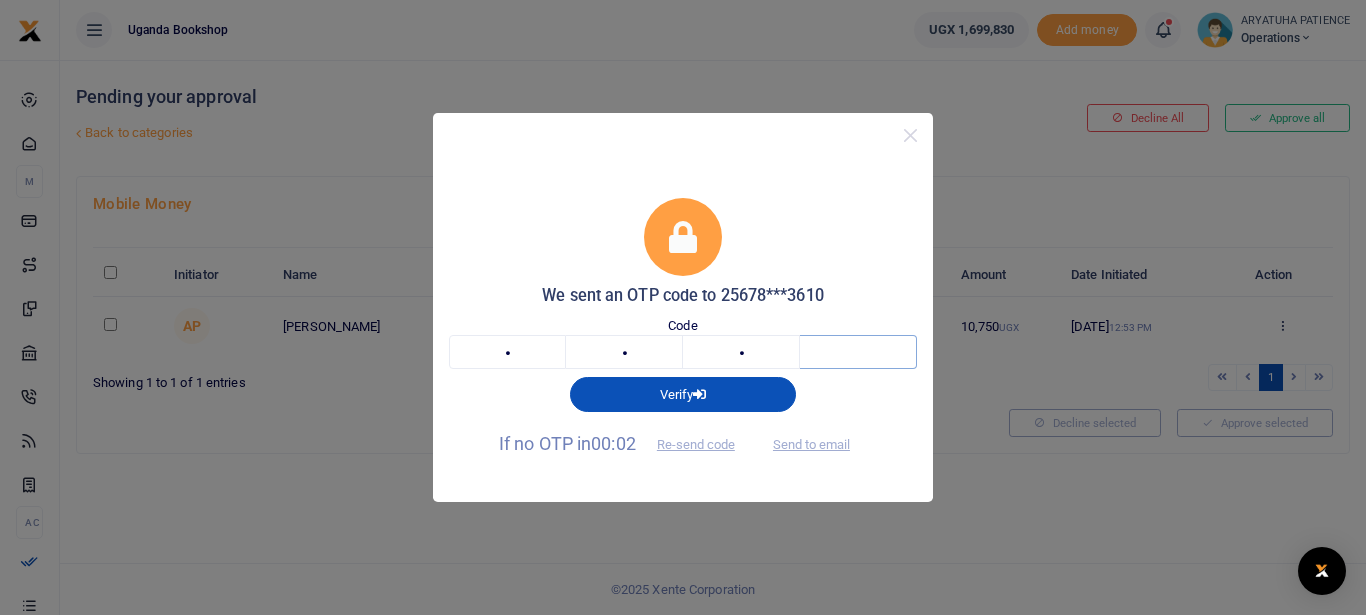 type on "0" 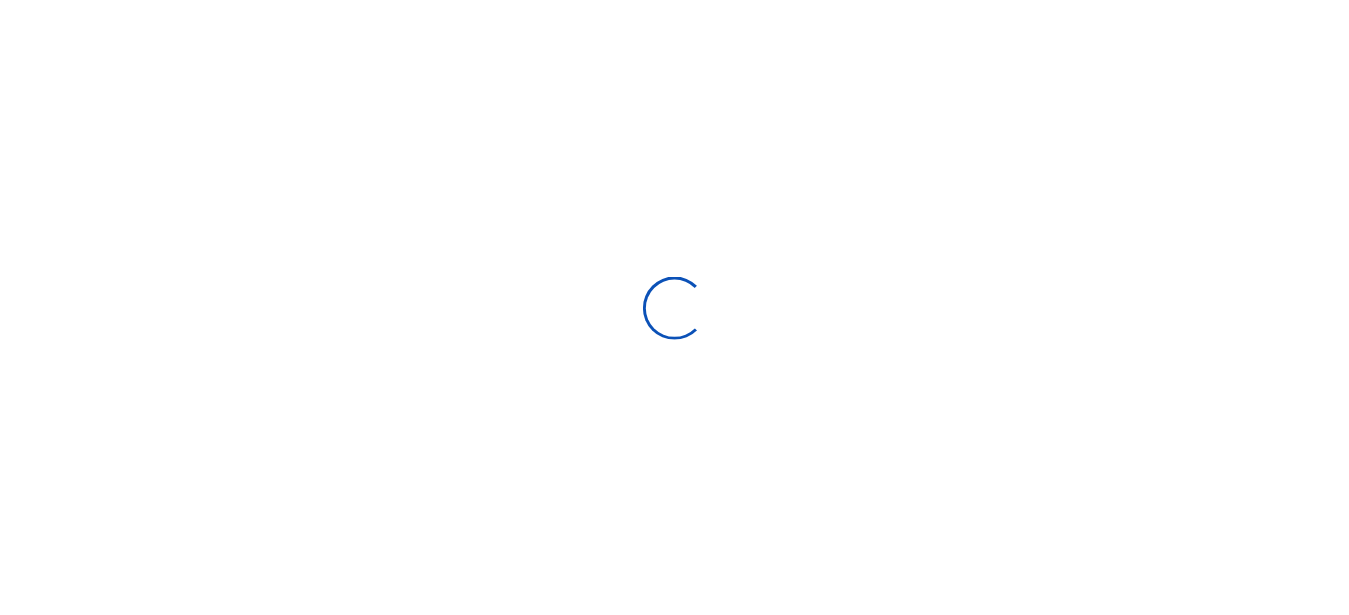 scroll, scrollTop: 0, scrollLeft: 0, axis: both 